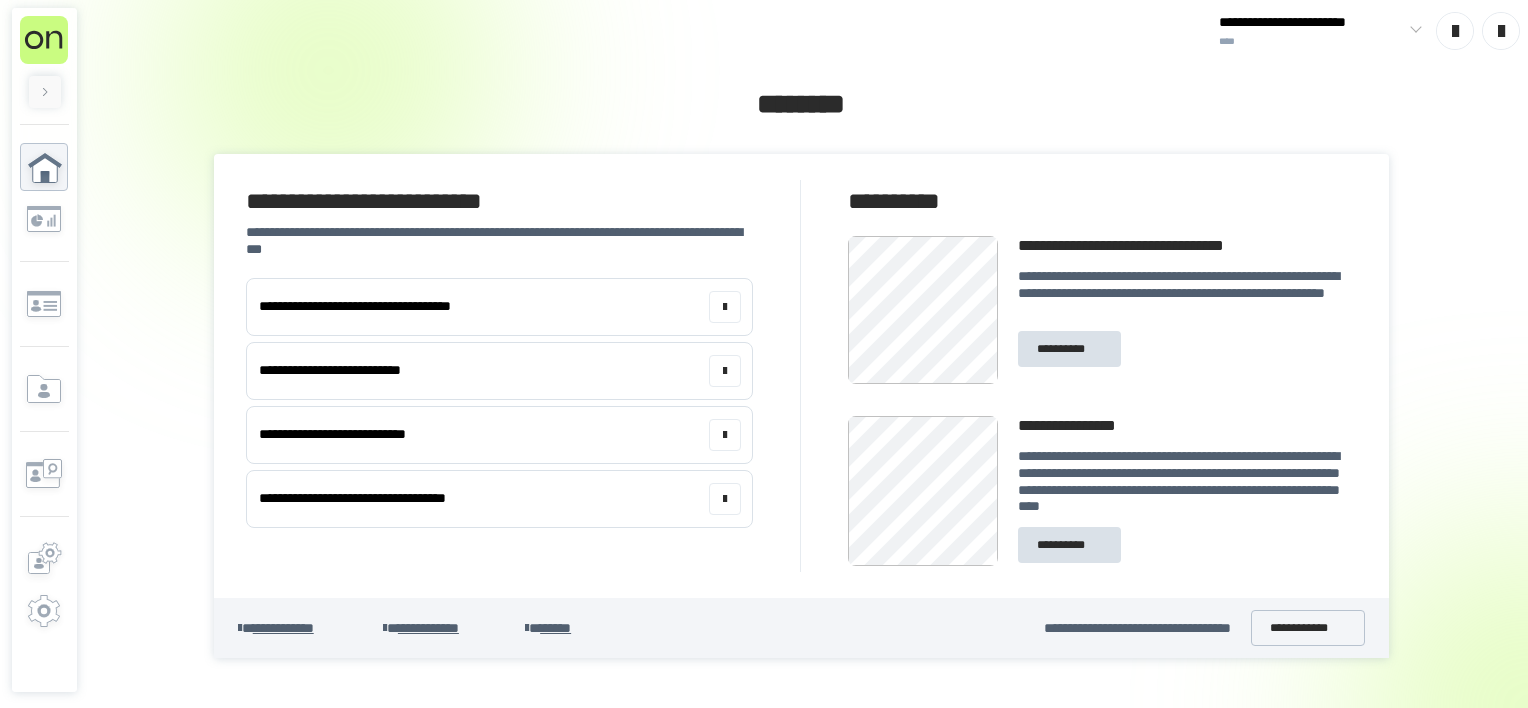 scroll, scrollTop: 0, scrollLeft: 0, axis: both 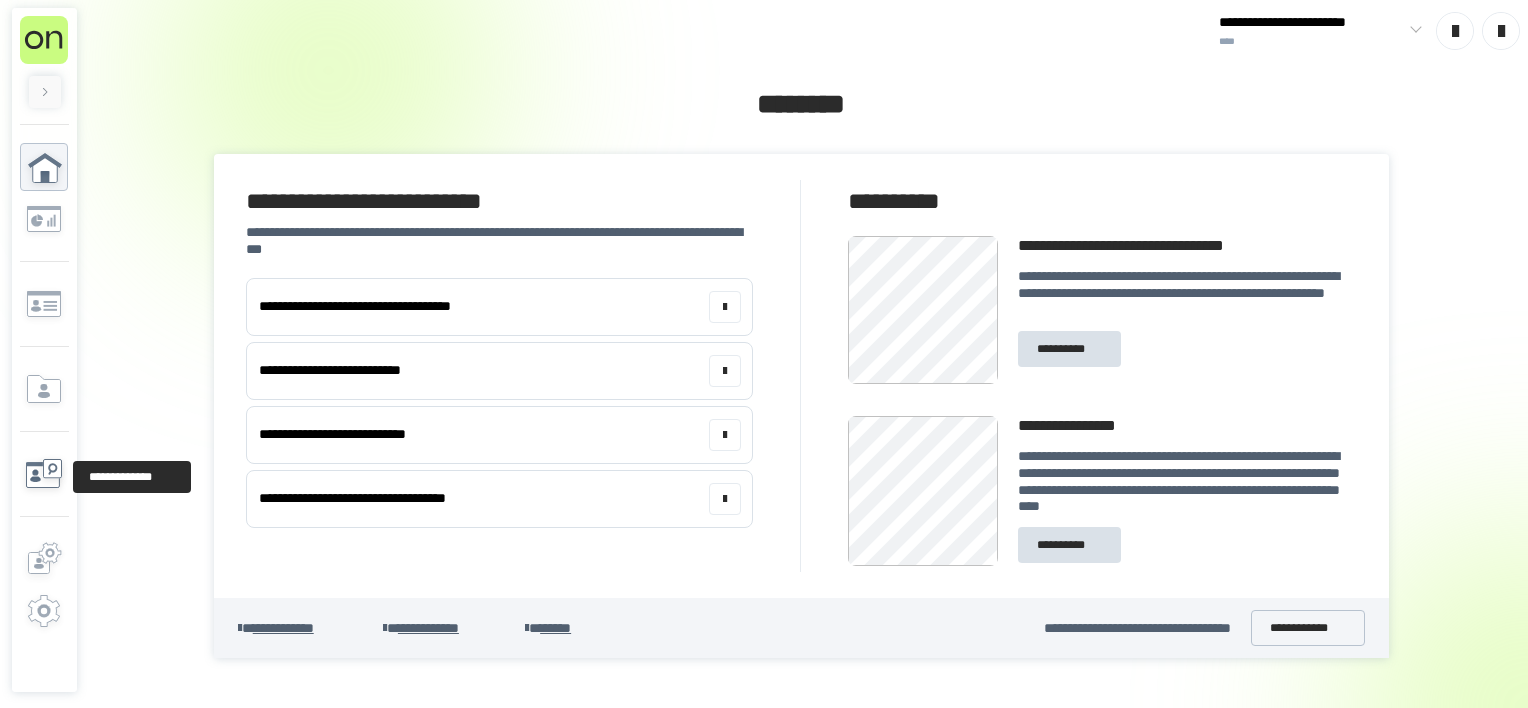 click 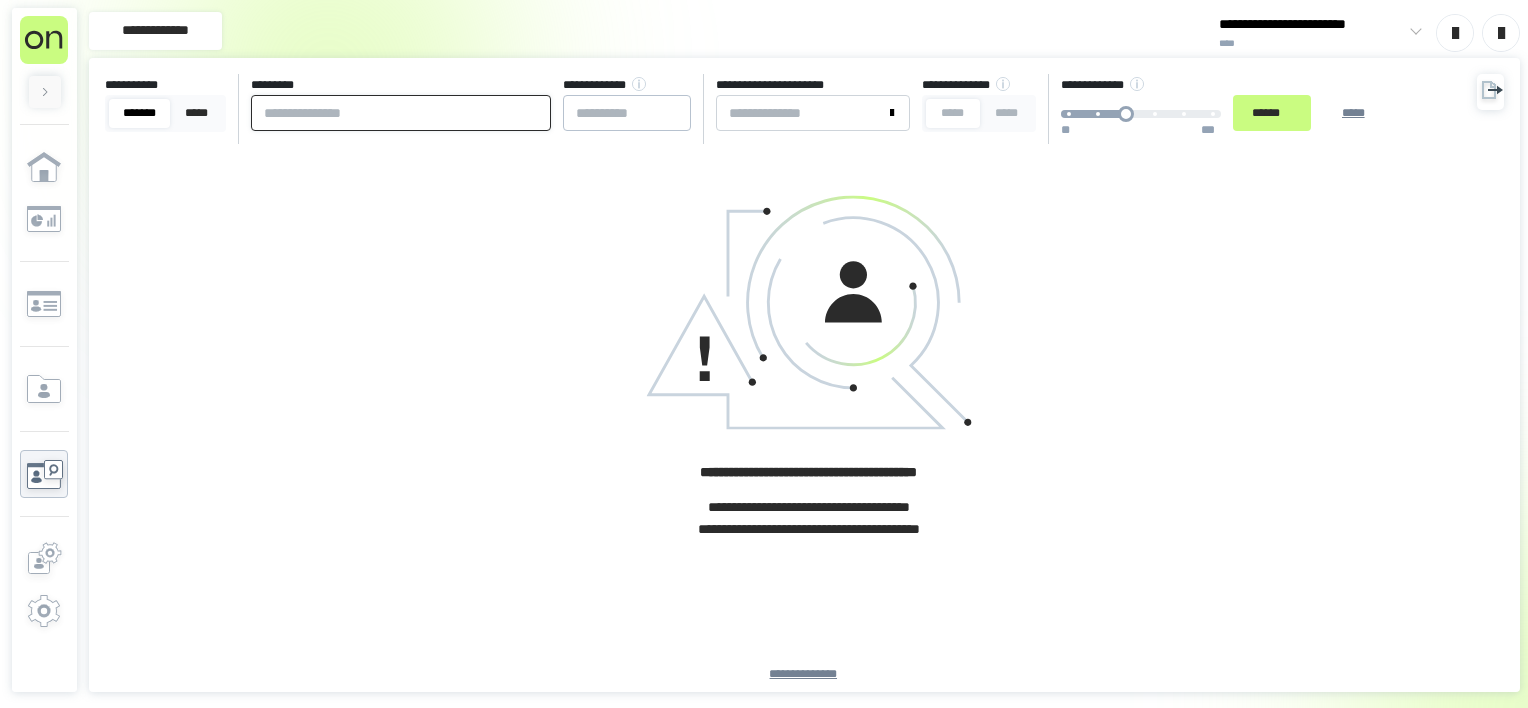 click at bounding box center [401, 113] 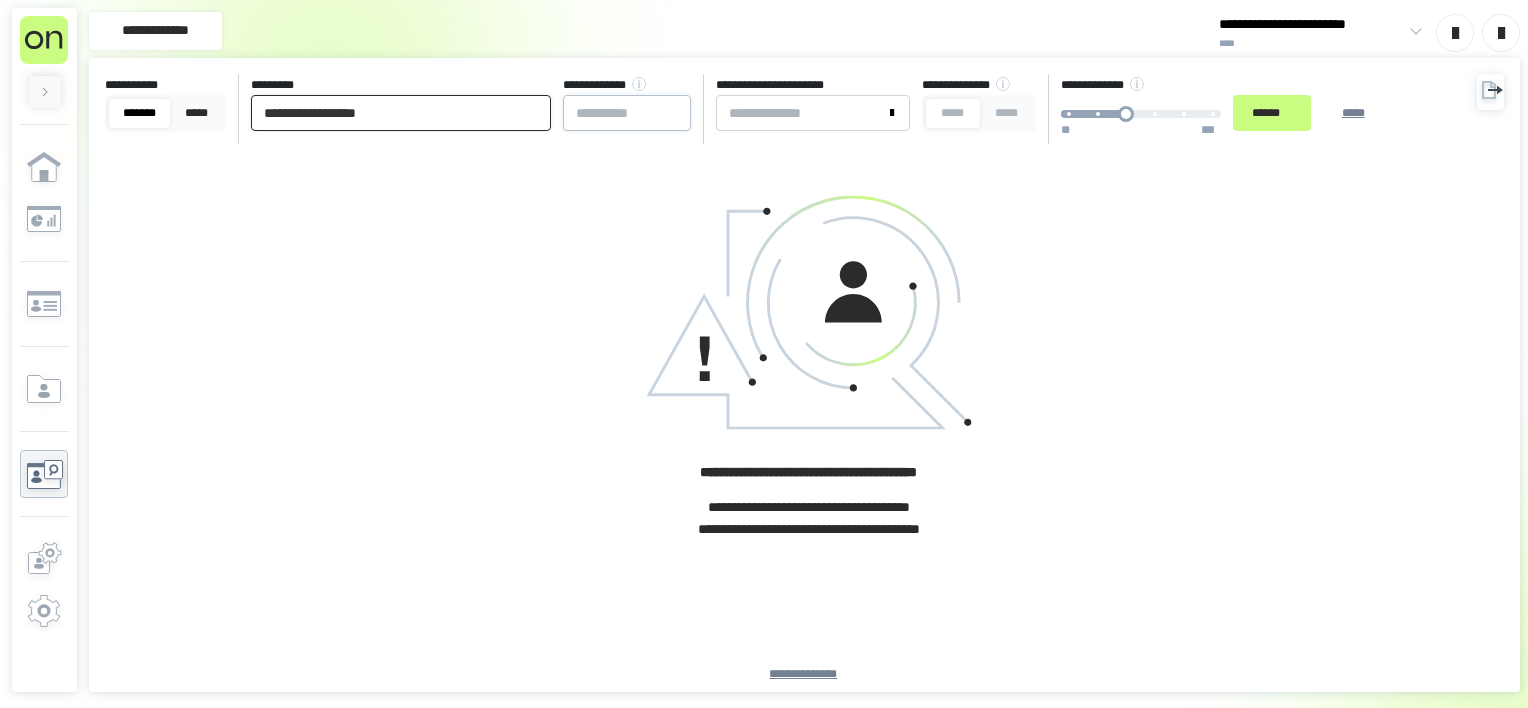 type on "**********" 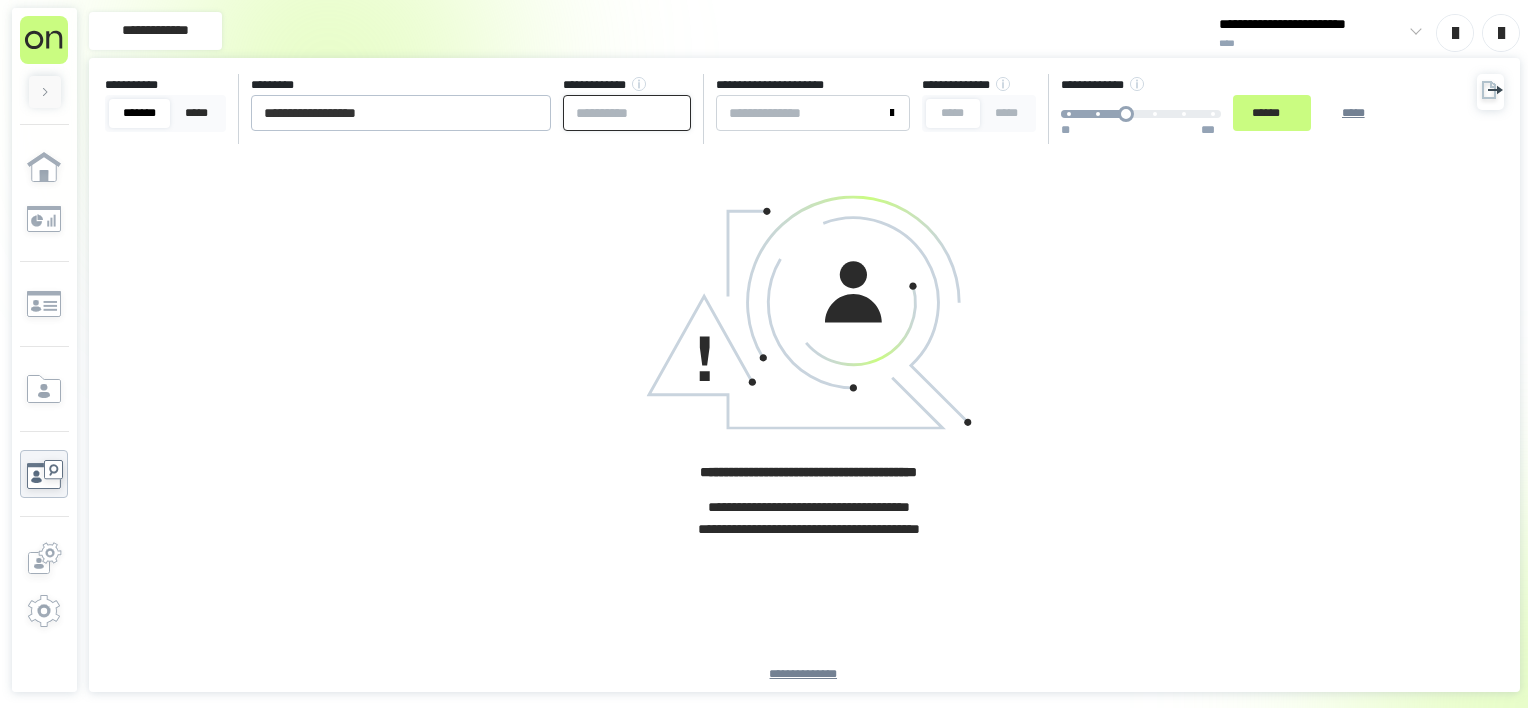 click at bounding box center (627, 113) 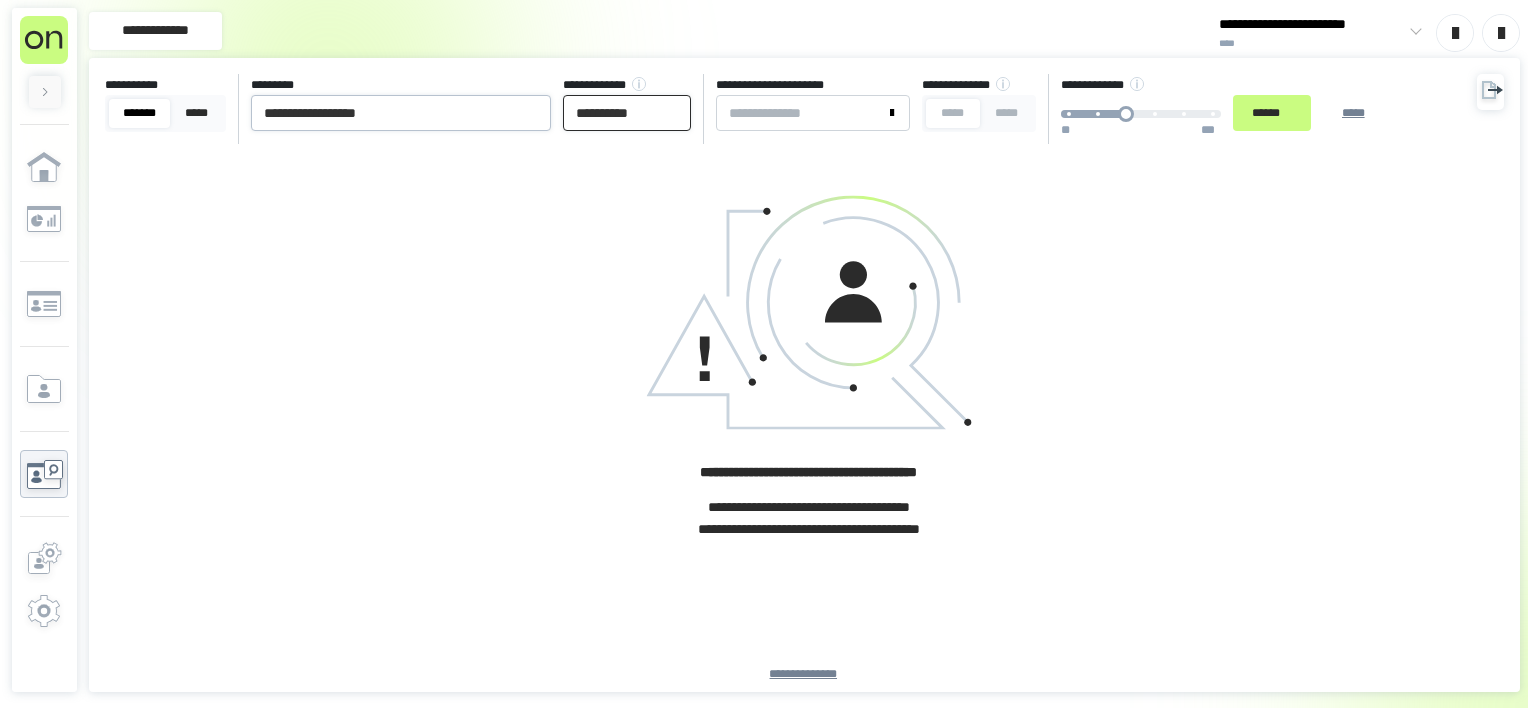 type on "**********" 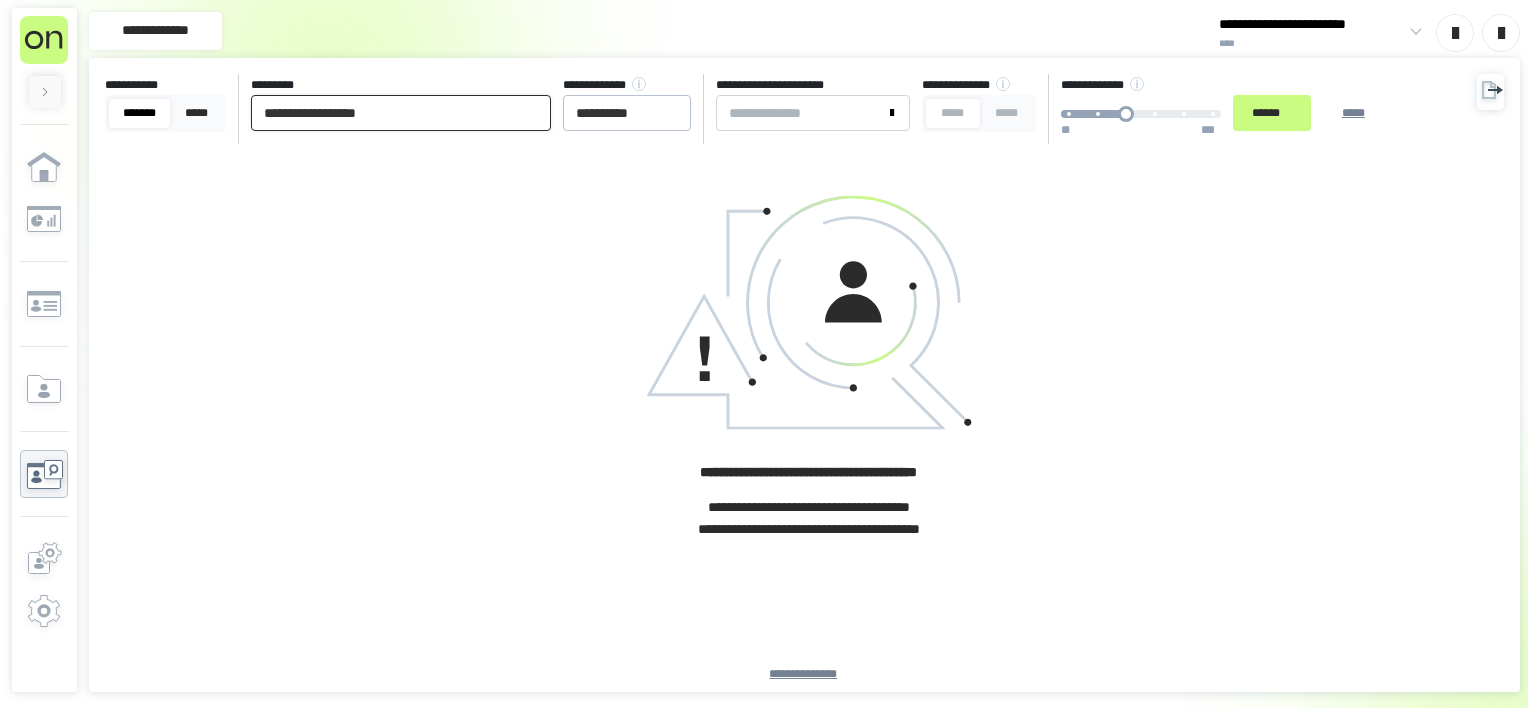 click on "**********" at bounding box center [401, 113] 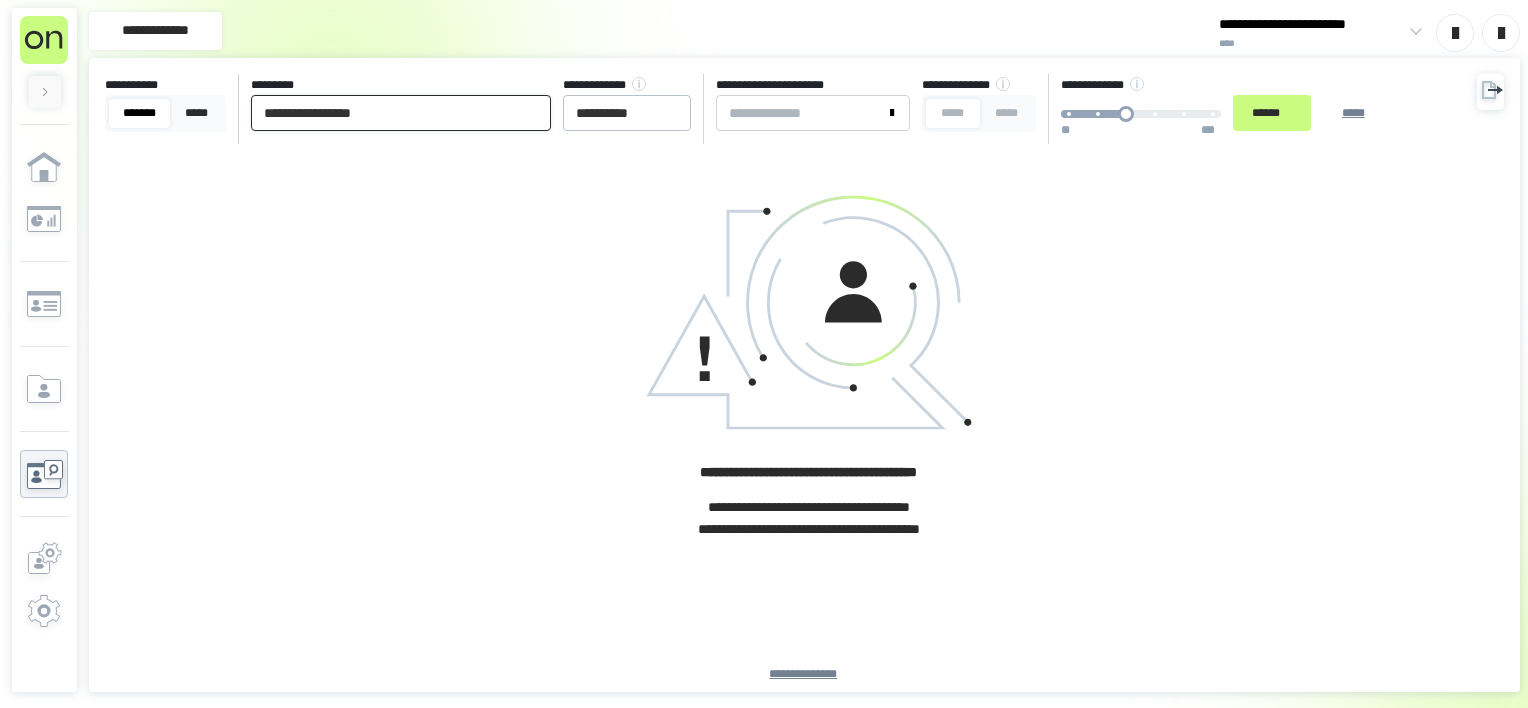 click on "******" at bounding box center (1272, 113) 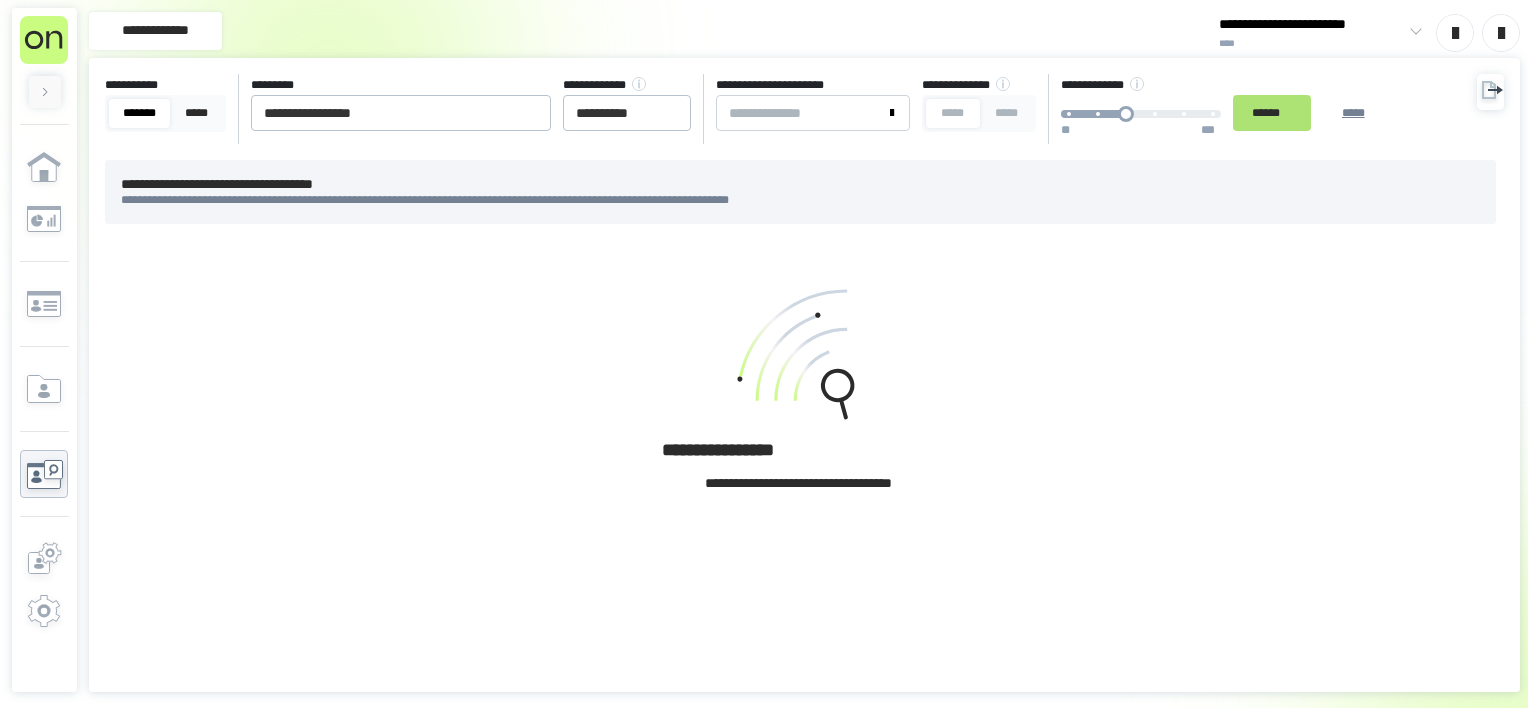 click on "******" at bounding box center [1272, 113] 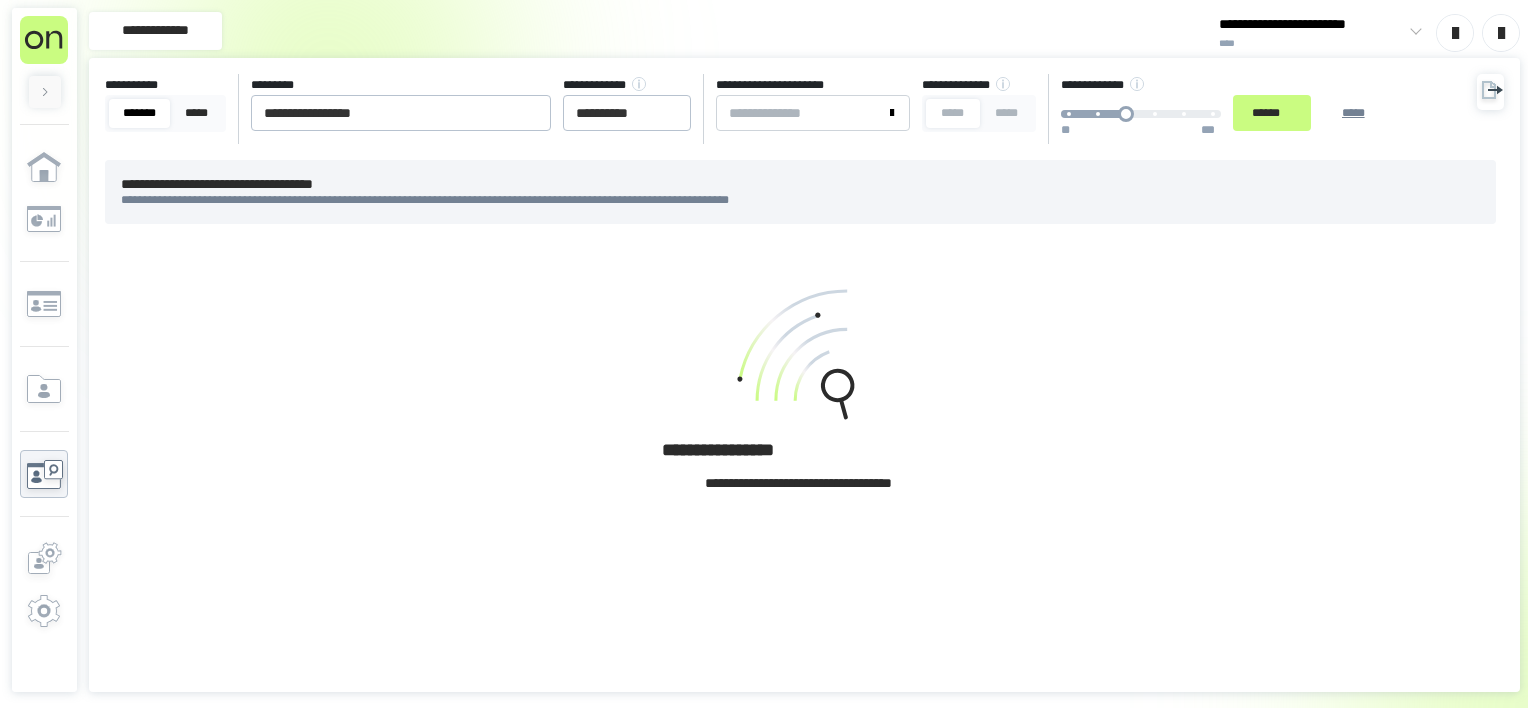 click on "**********" at bounding box center [804, 398] 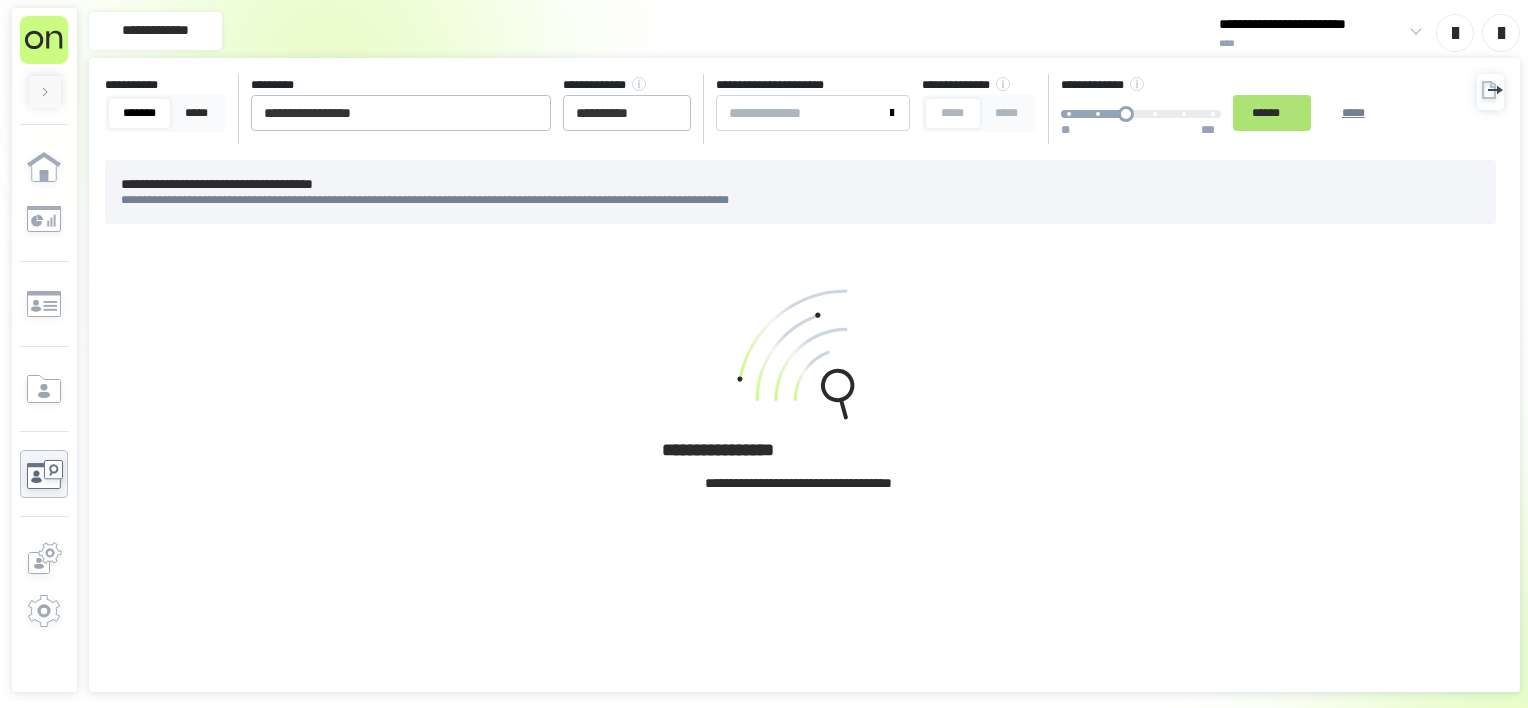 click on "******" at bounding box center [1272, 113] 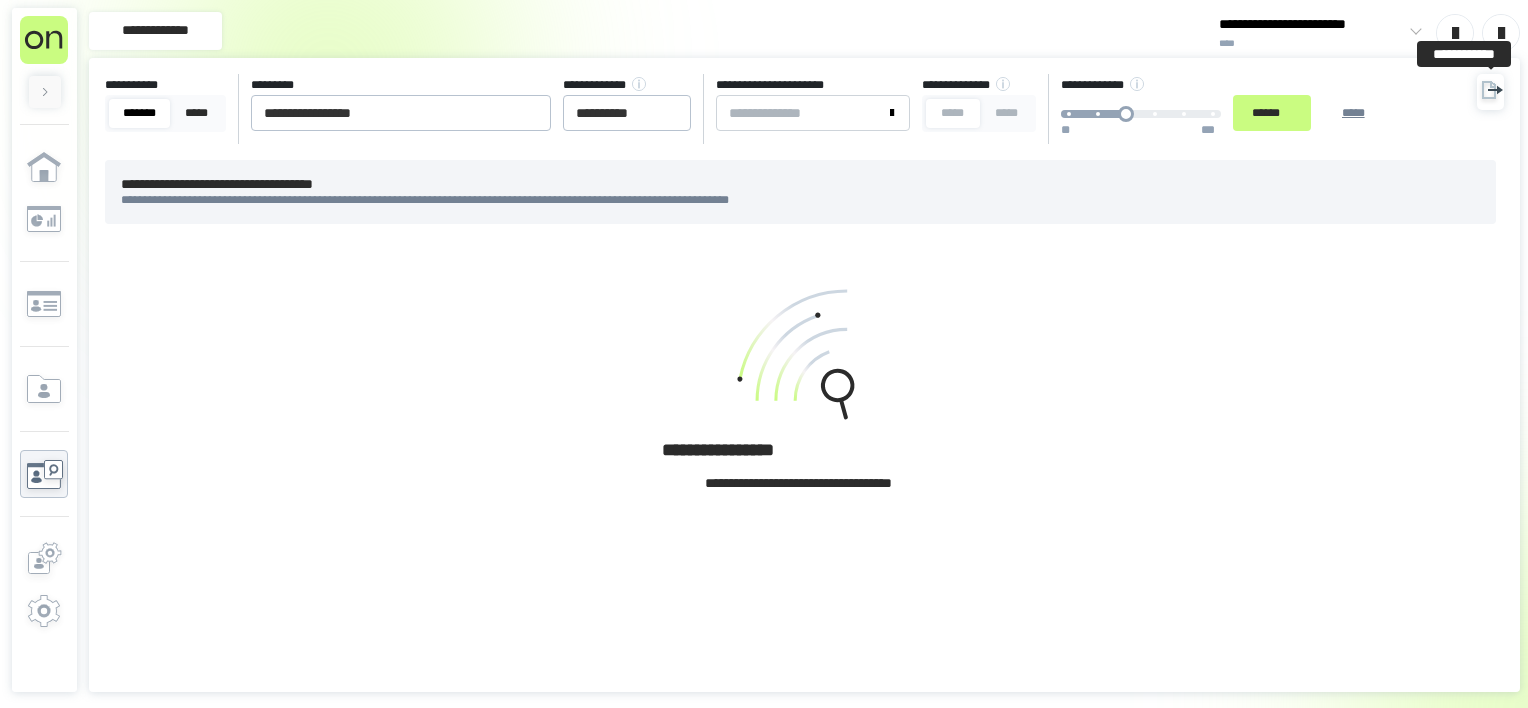 click 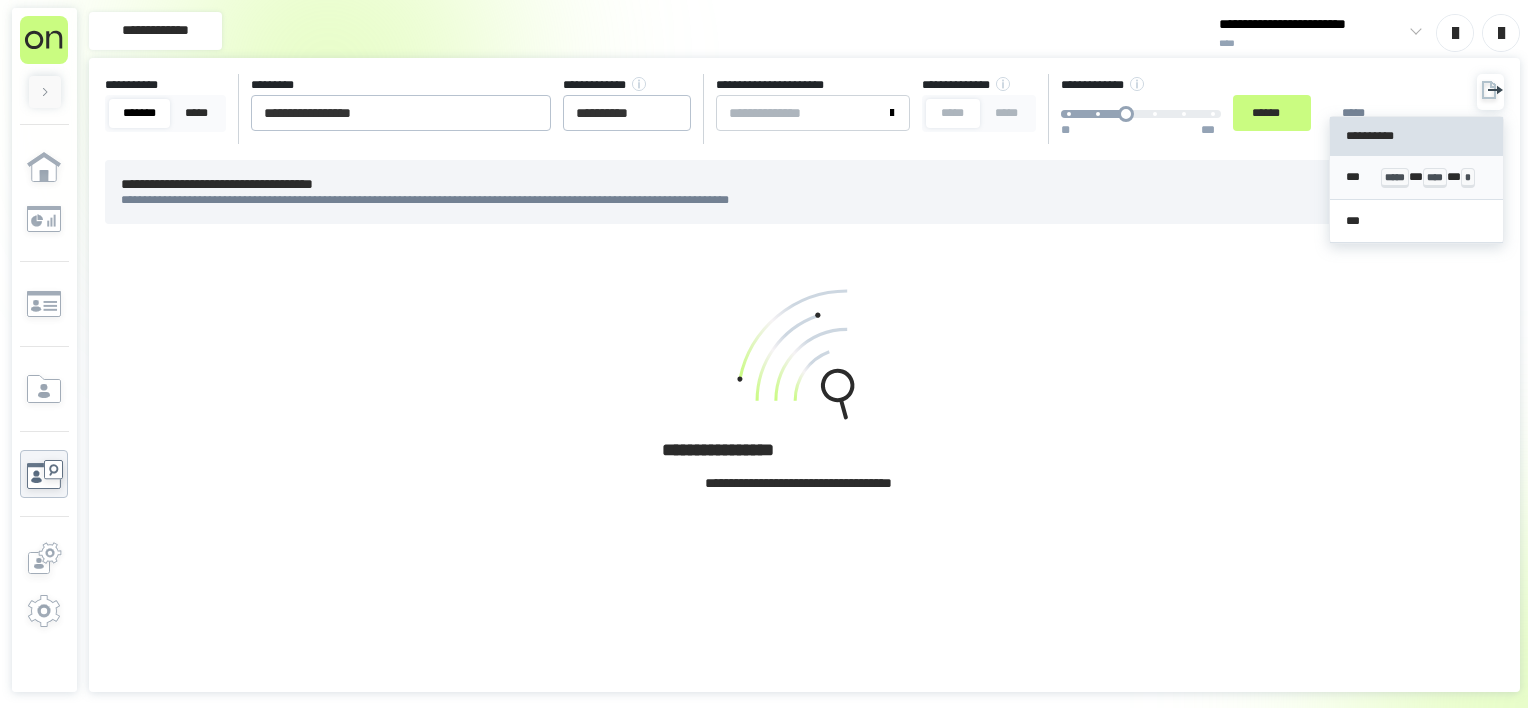 click on "*****" at bounding box center (1395, 178) 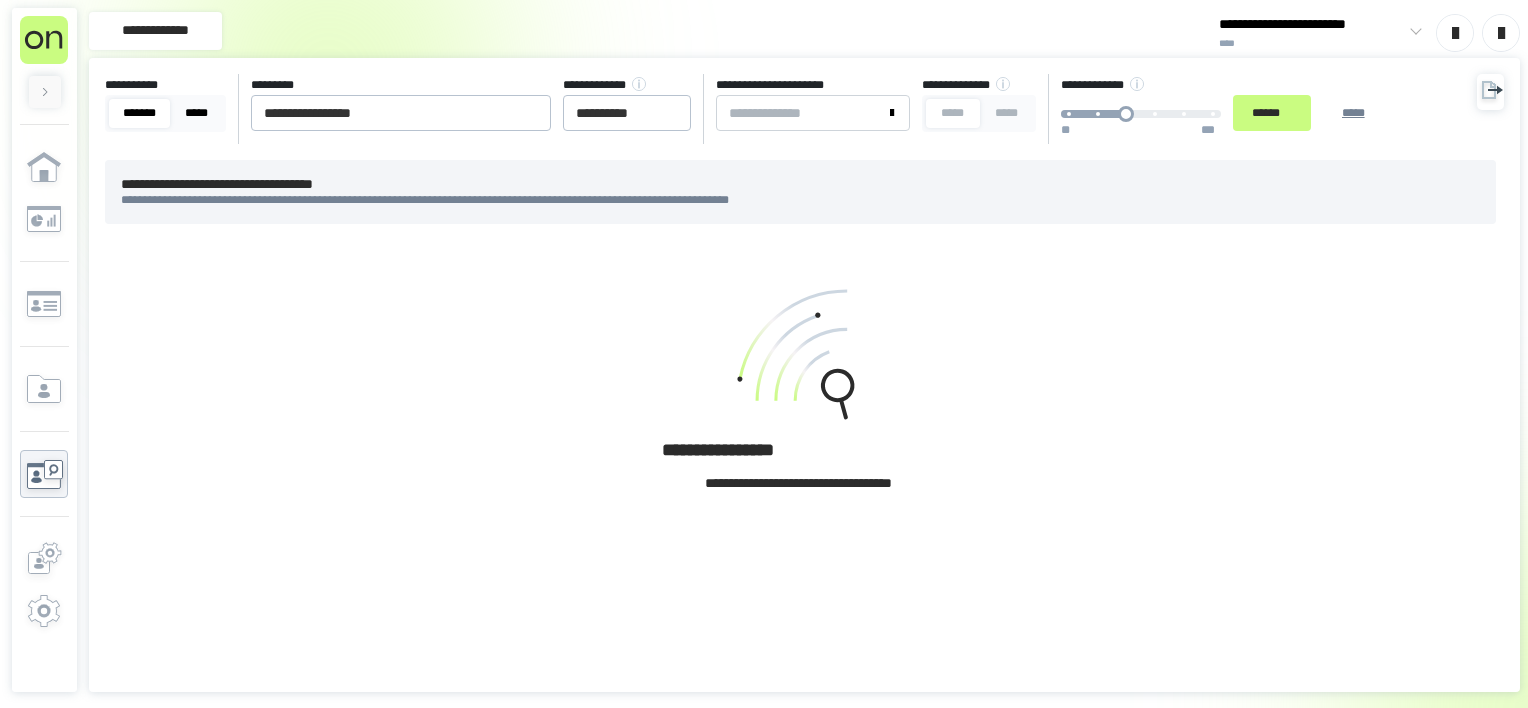 click on "*****" at bounding box center [196, 113] 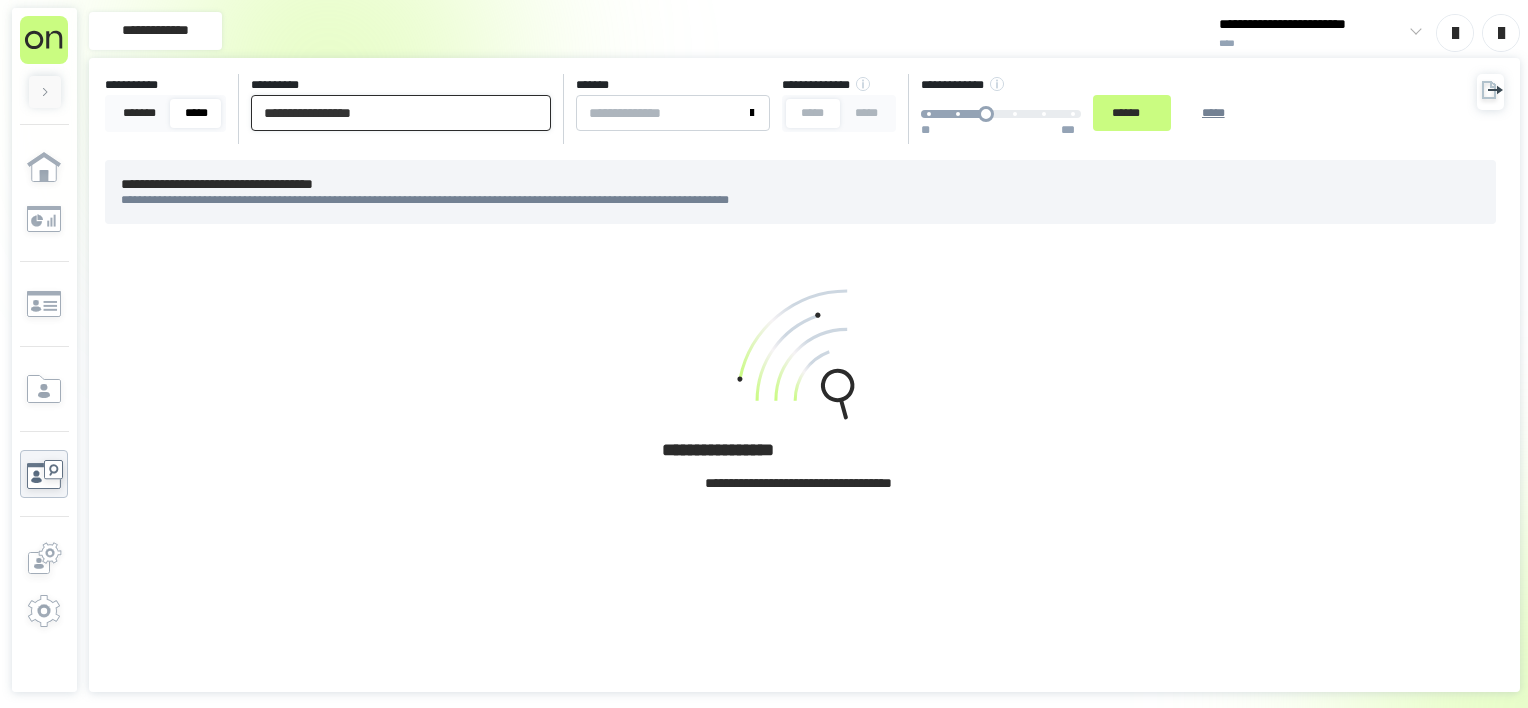 drag, startPoint x: 402, startPoint y: 114, endPoint x: 0, endPoint y: 101, distance: 402.21014 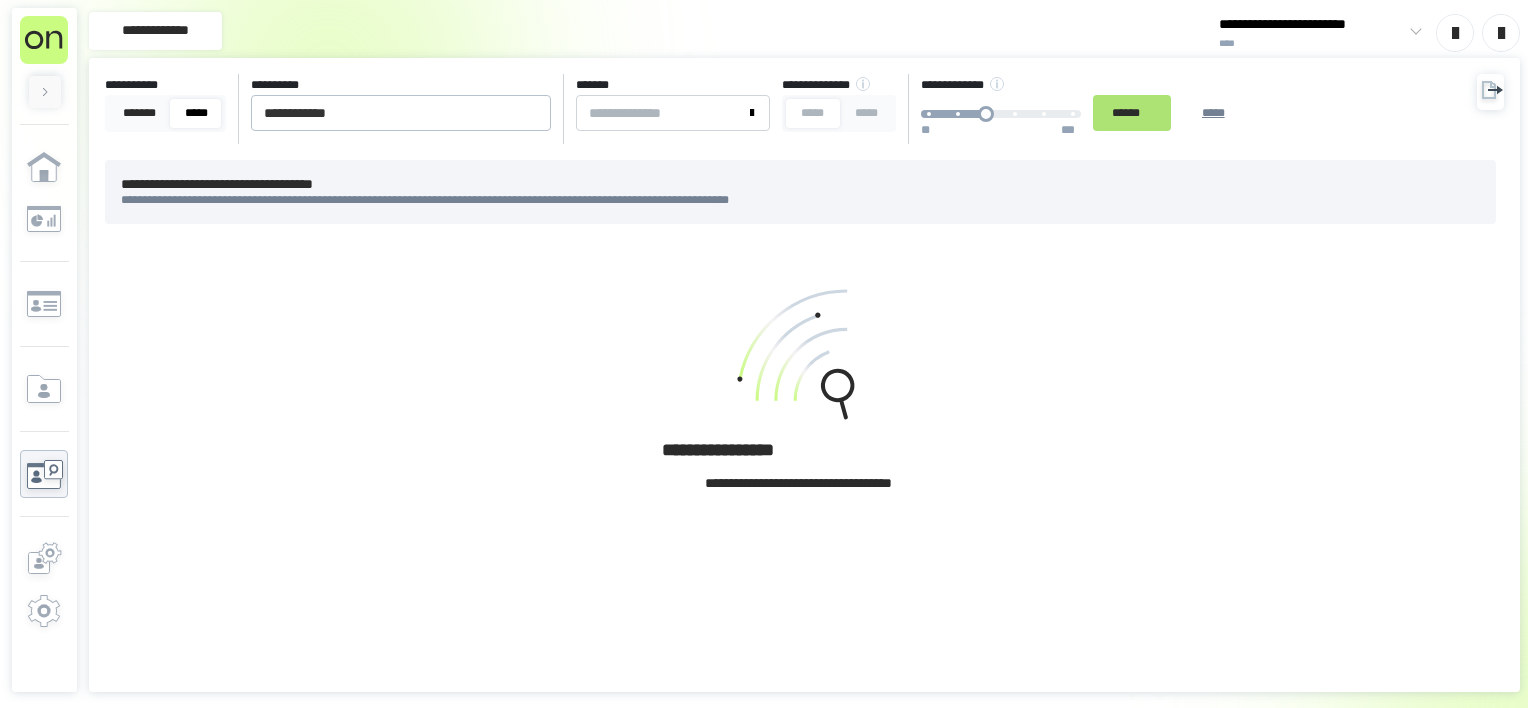 click on "******" at bounding box center (1132, 113) 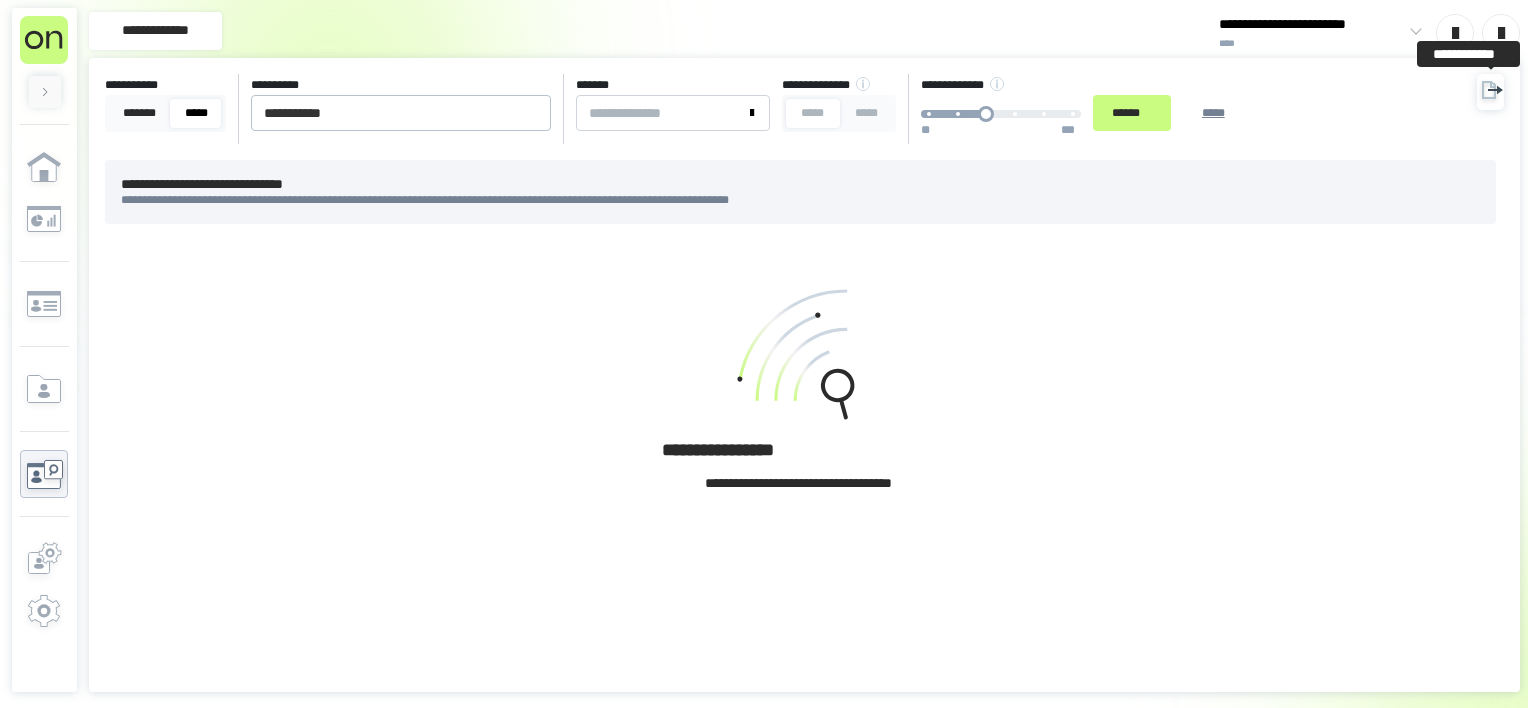 click 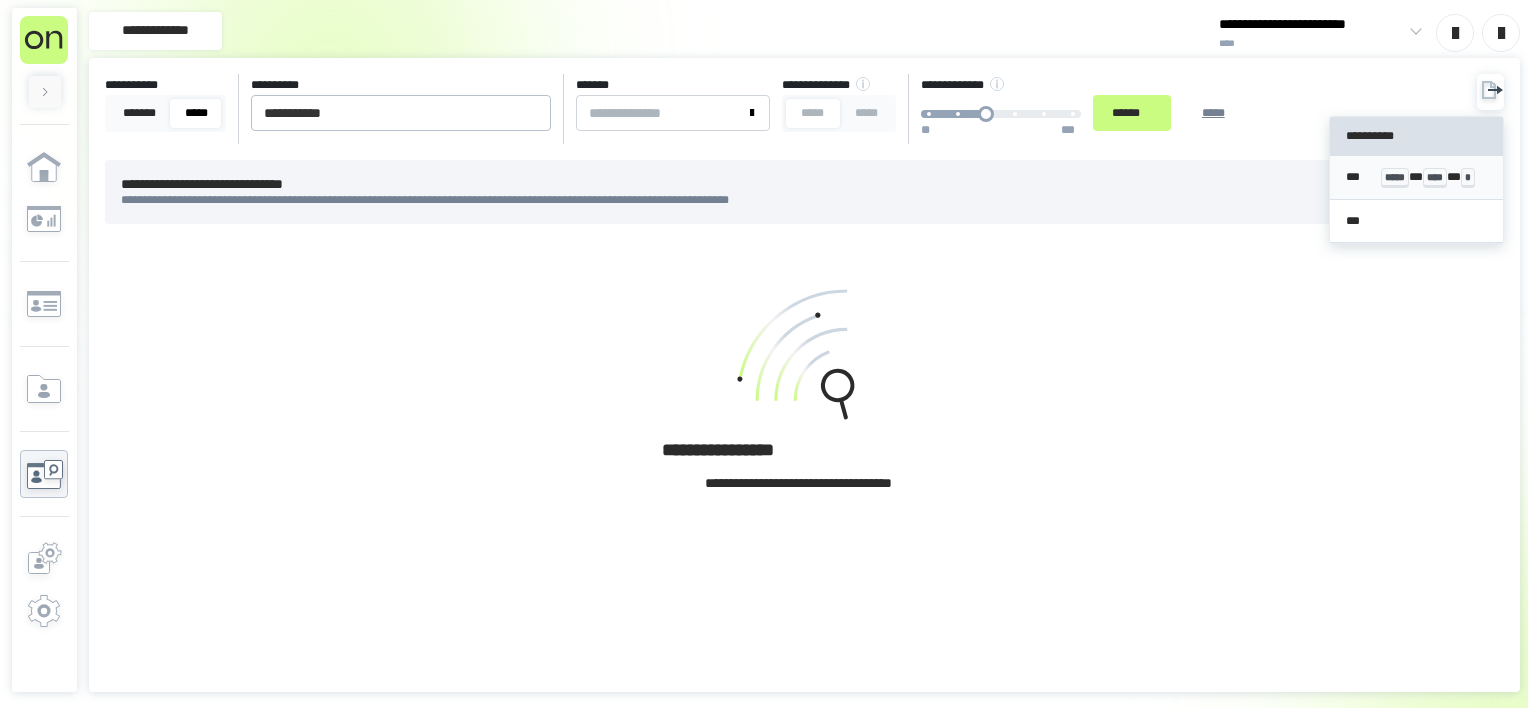 click on "*** ***** * **** *   *" at bounding box center (1417, 178) 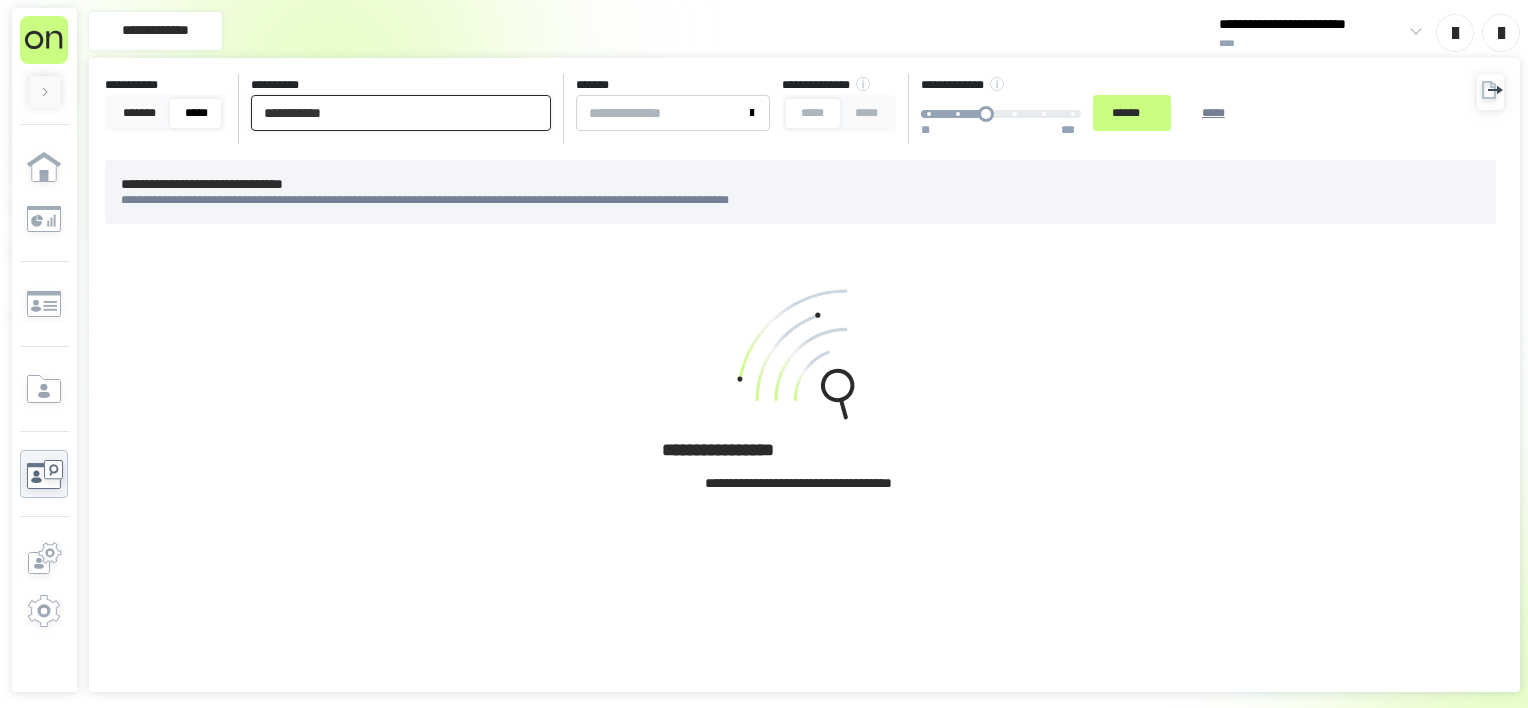 drag, startPoint x: 460, startPoint y: 122, endPoint x: 0, endPoint y: 122, distance: 460 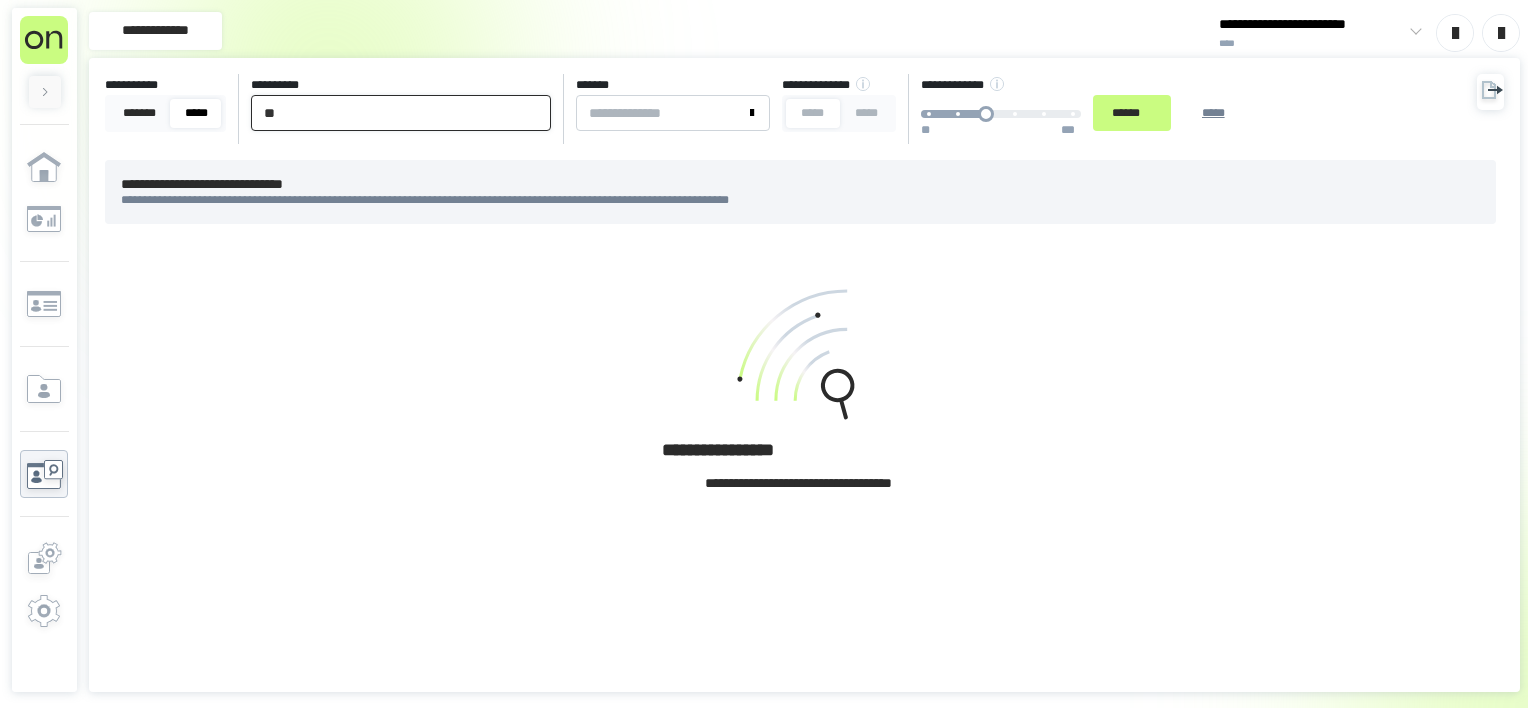 type on "*" 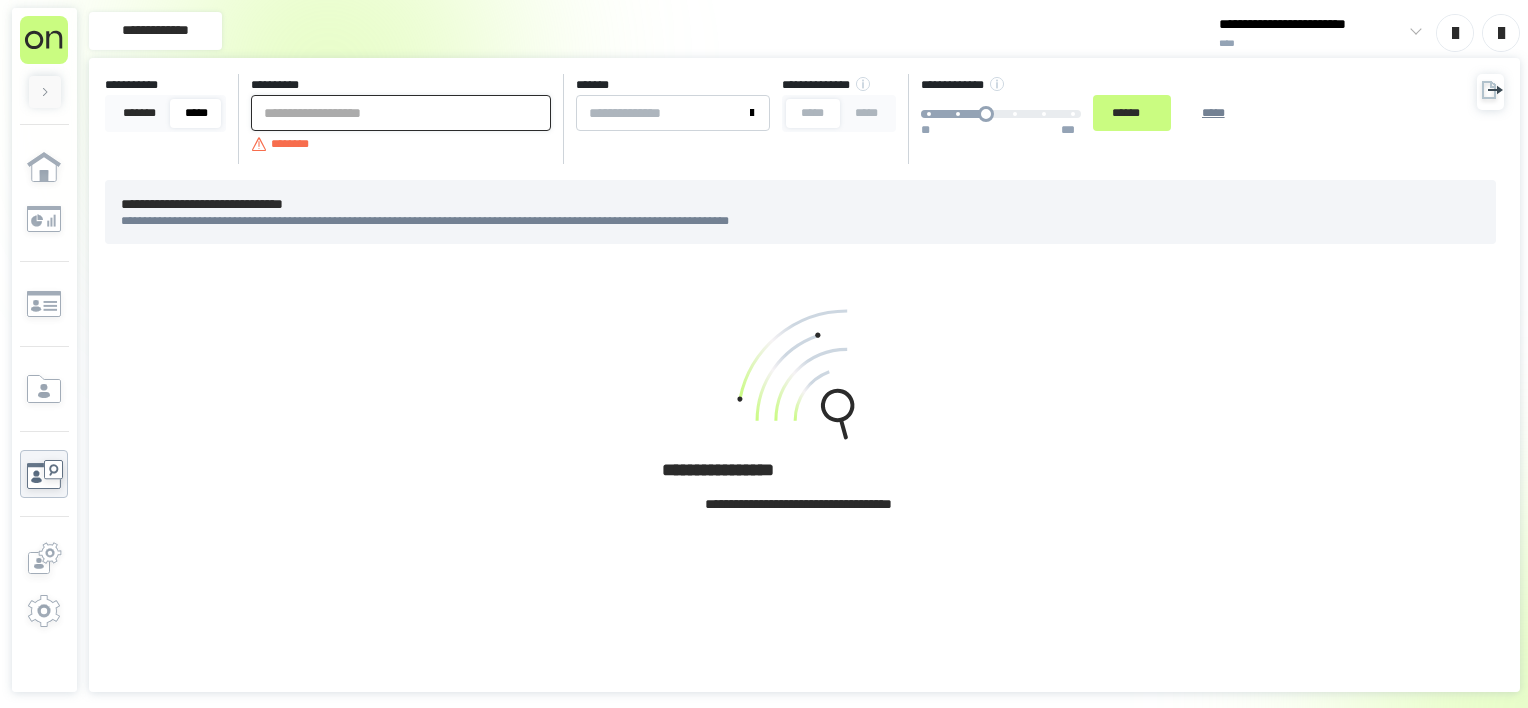 paste on "**********" 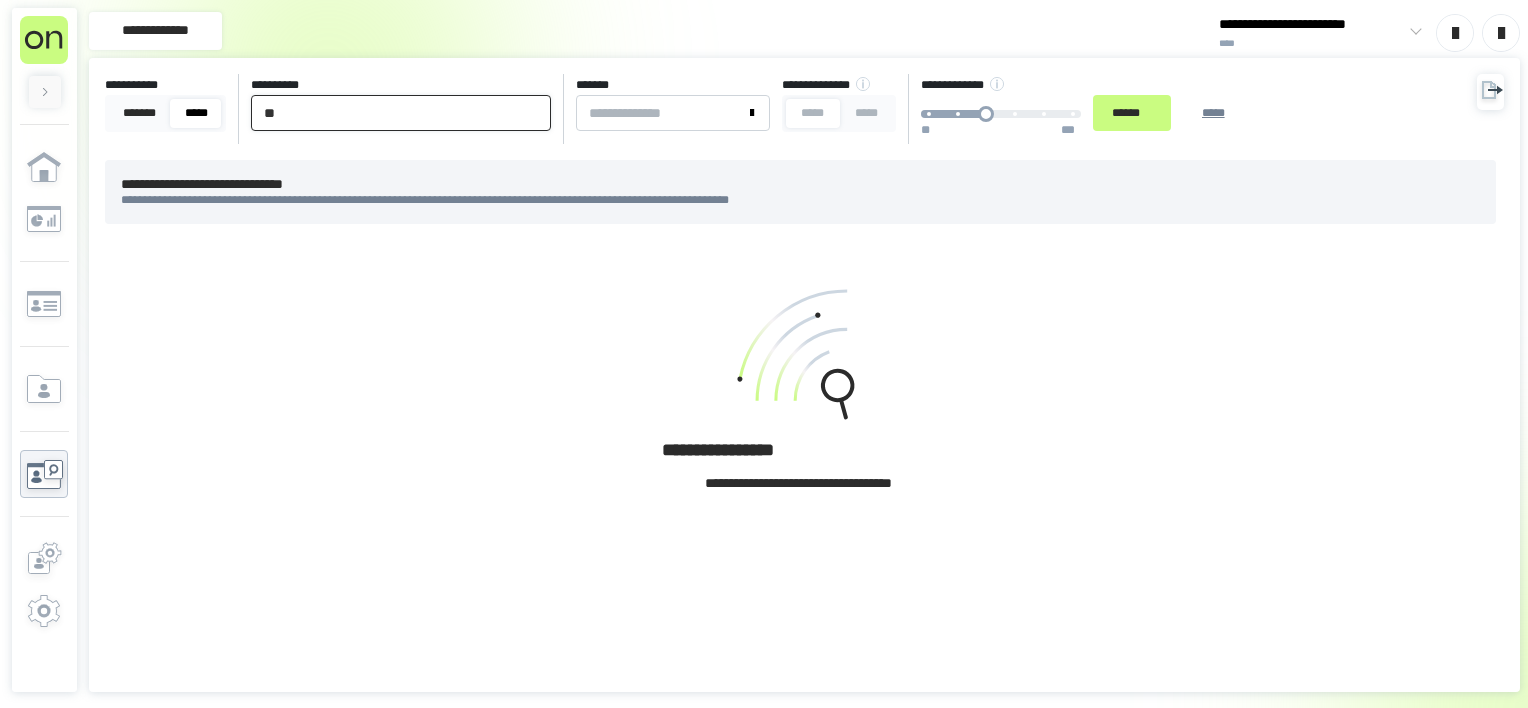 type on "*" 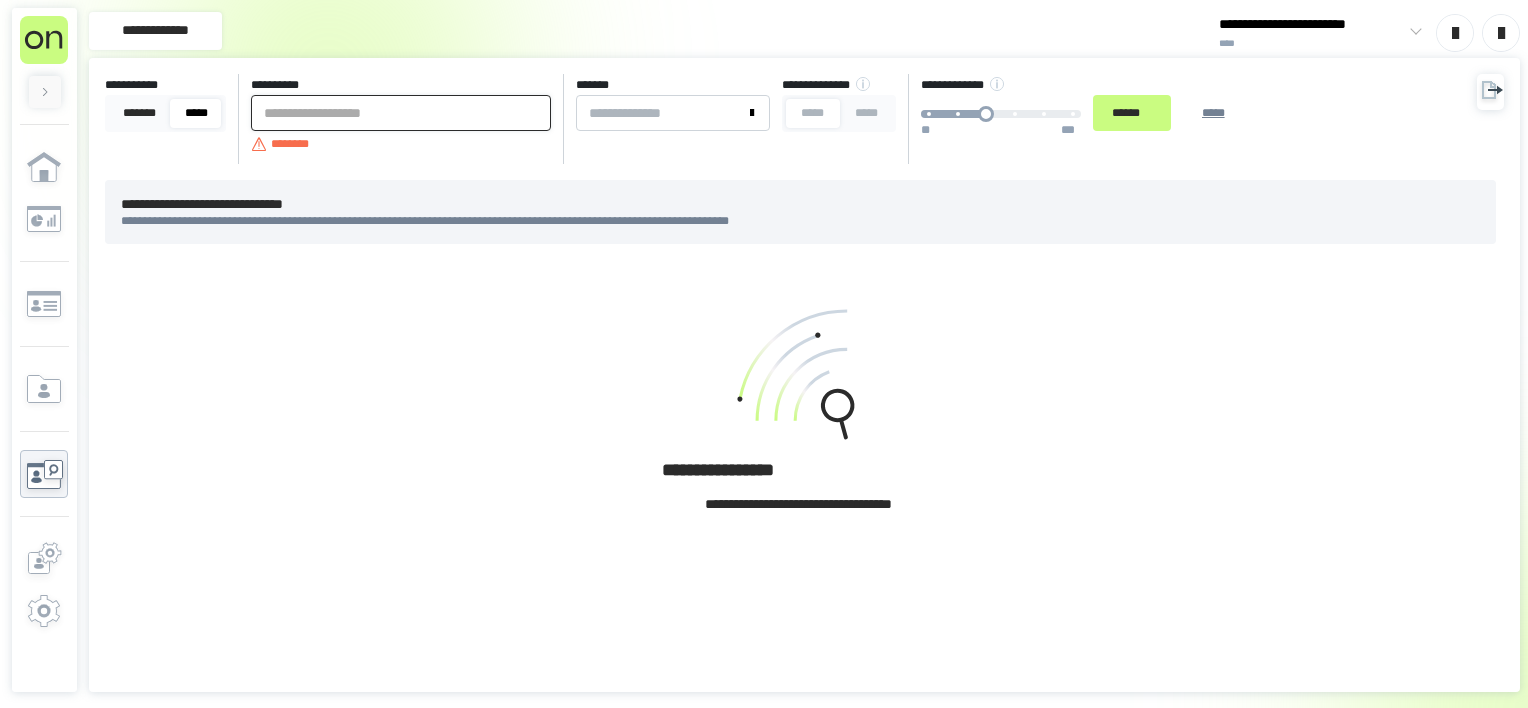 paste on "**********" 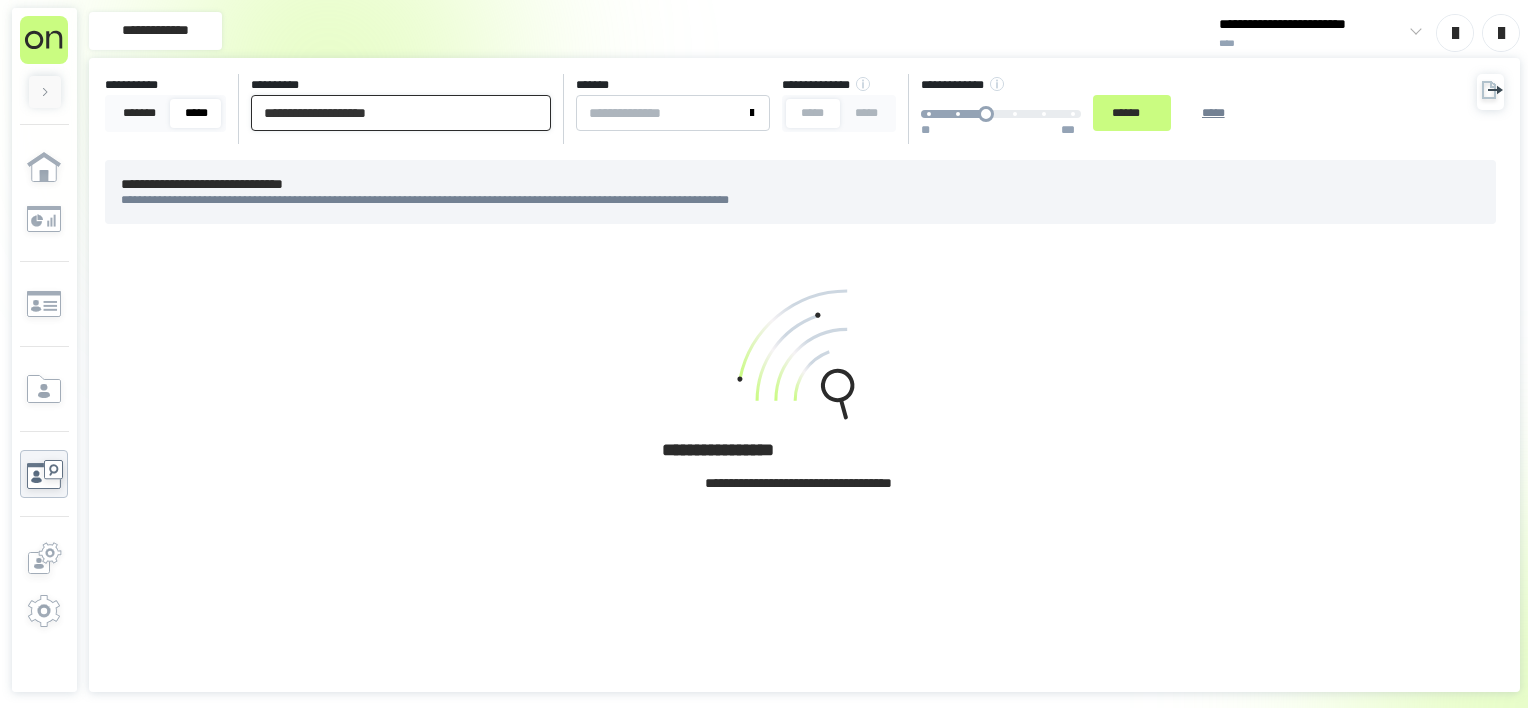 click on "******" at bounding box center [1132, 113] 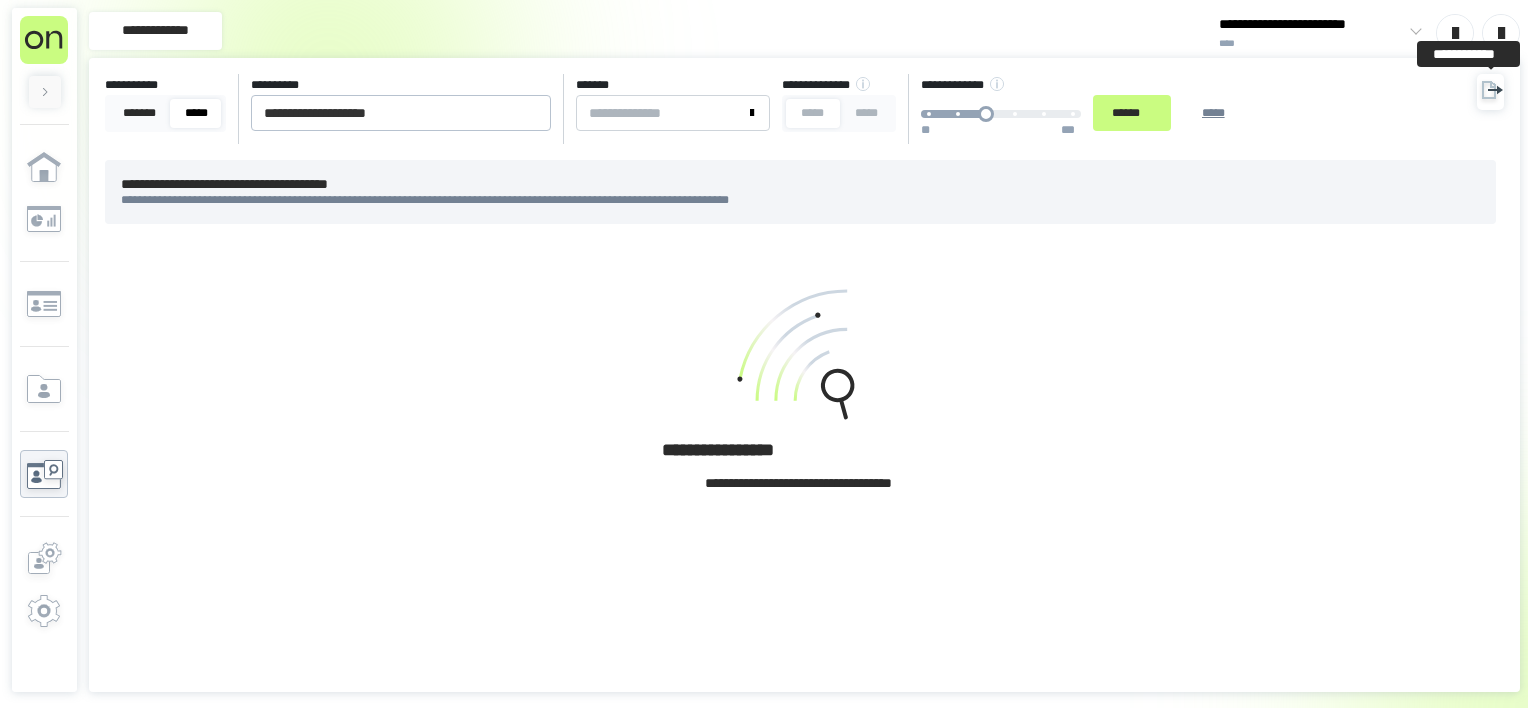 click 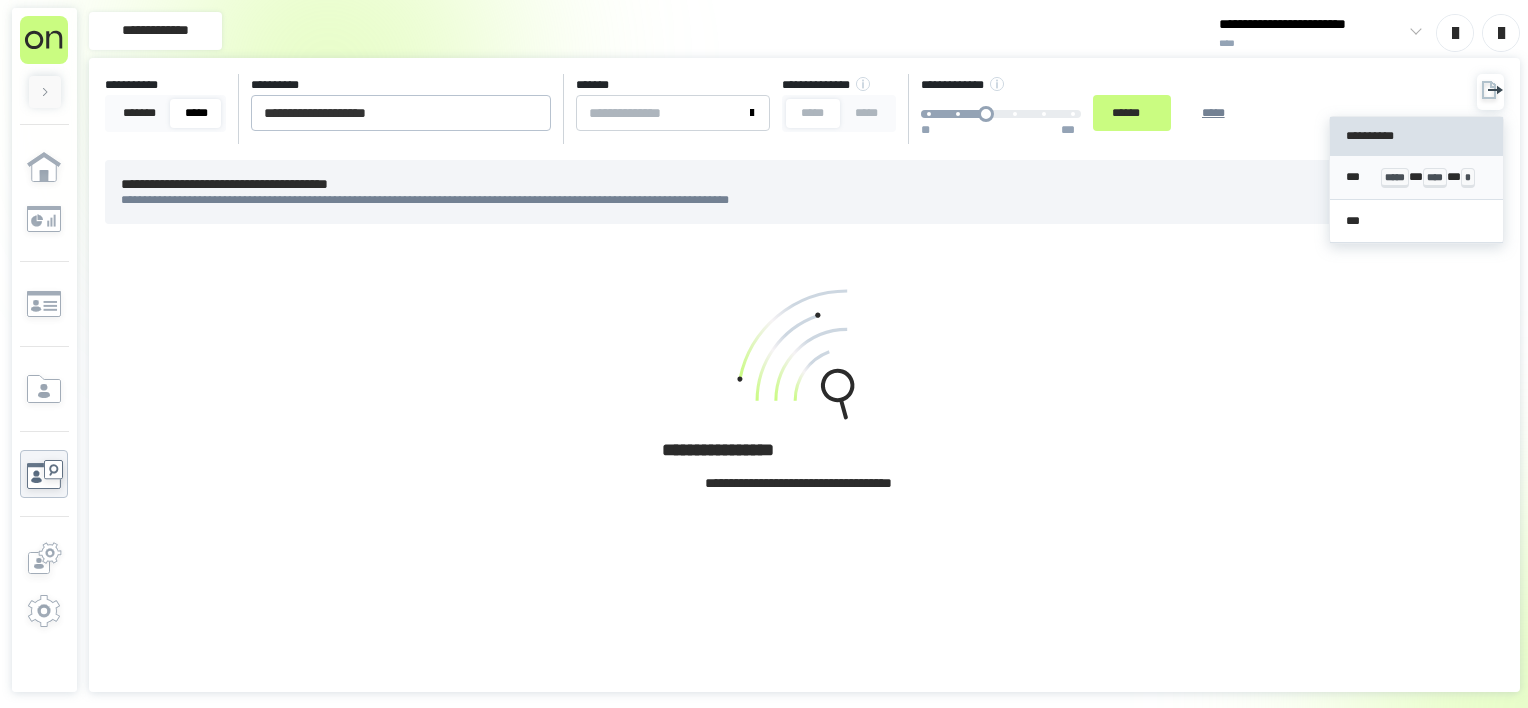 click on "***** * **** *   *" at bounding box center [1434, 177] 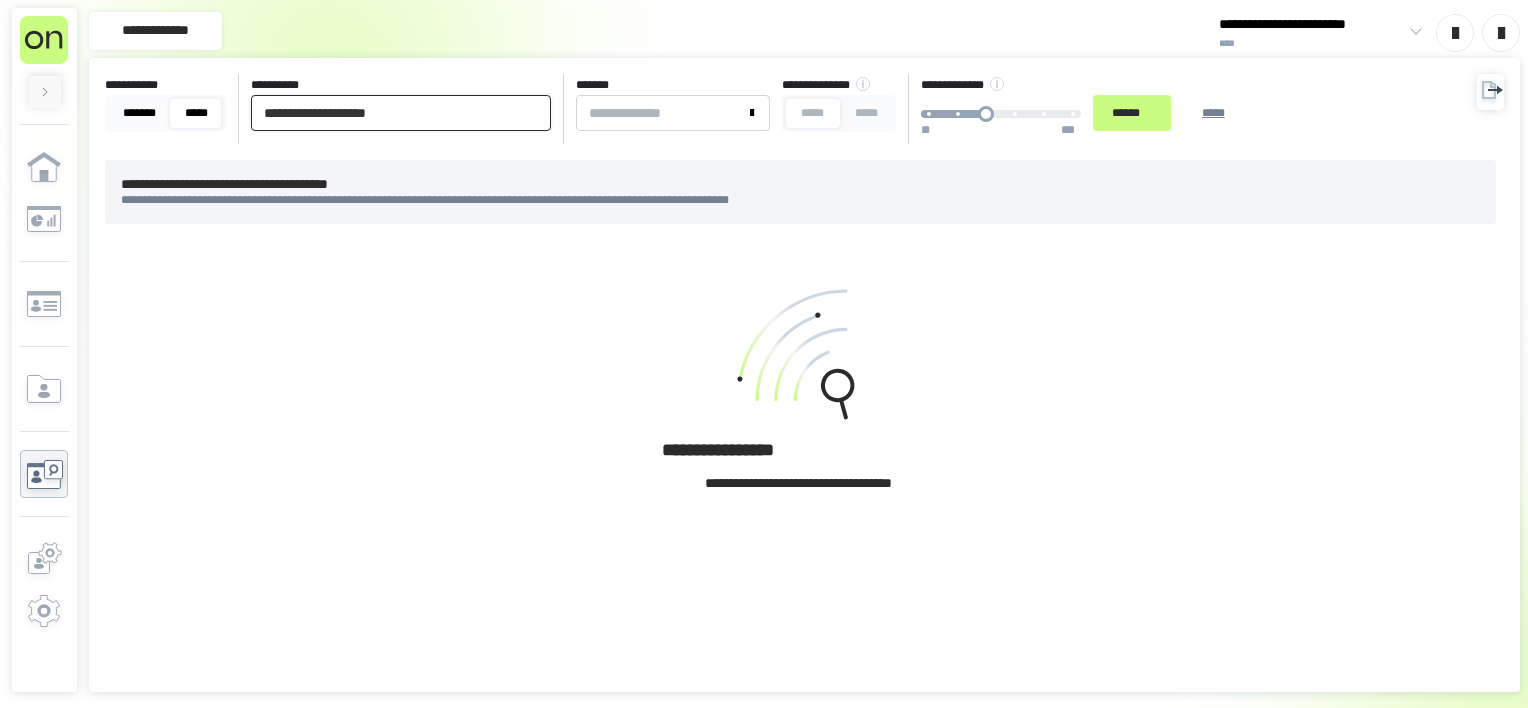 drag, startPoint x: 449, startPoint y: 120, endPoint x: 117, endPoint y: 106, distance: 332.29504 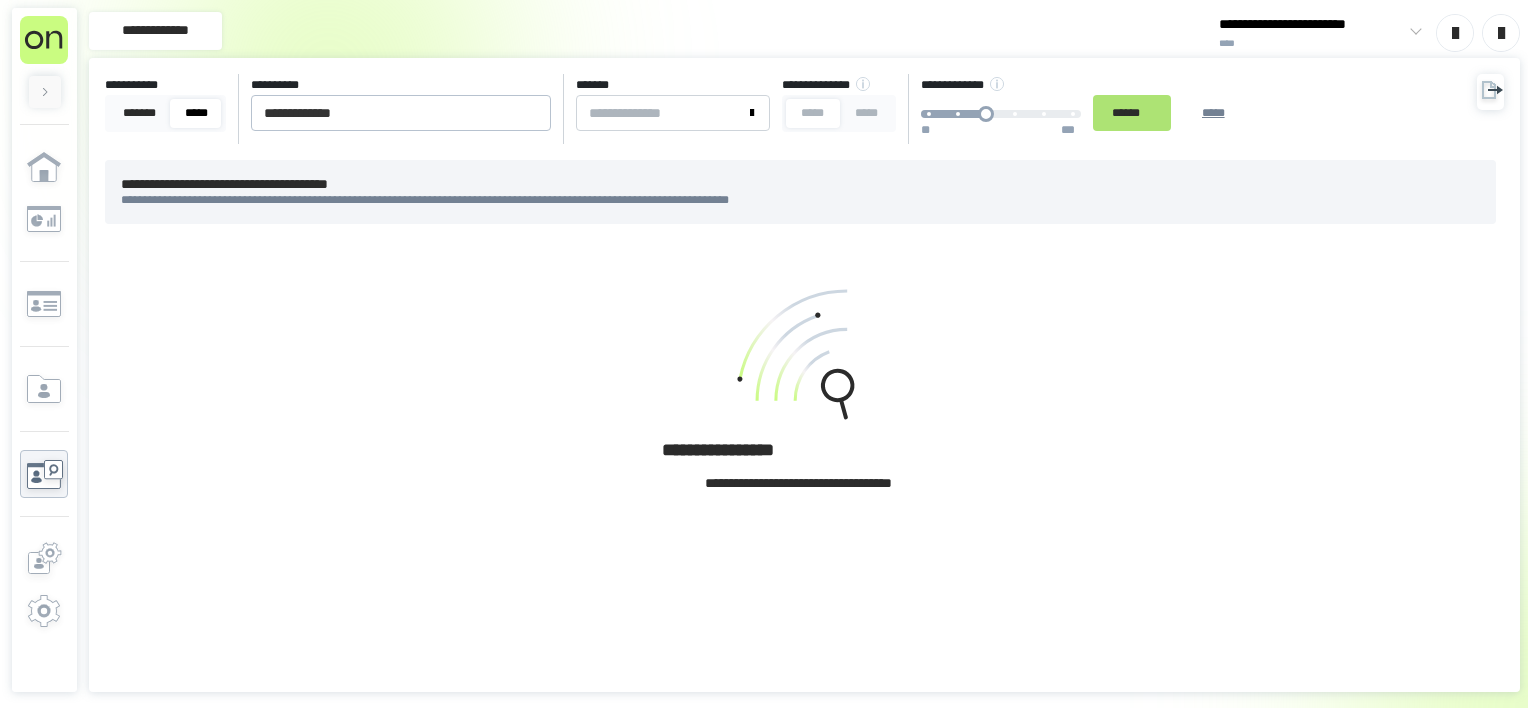 click on "******" at bounding box center [1132, 113] 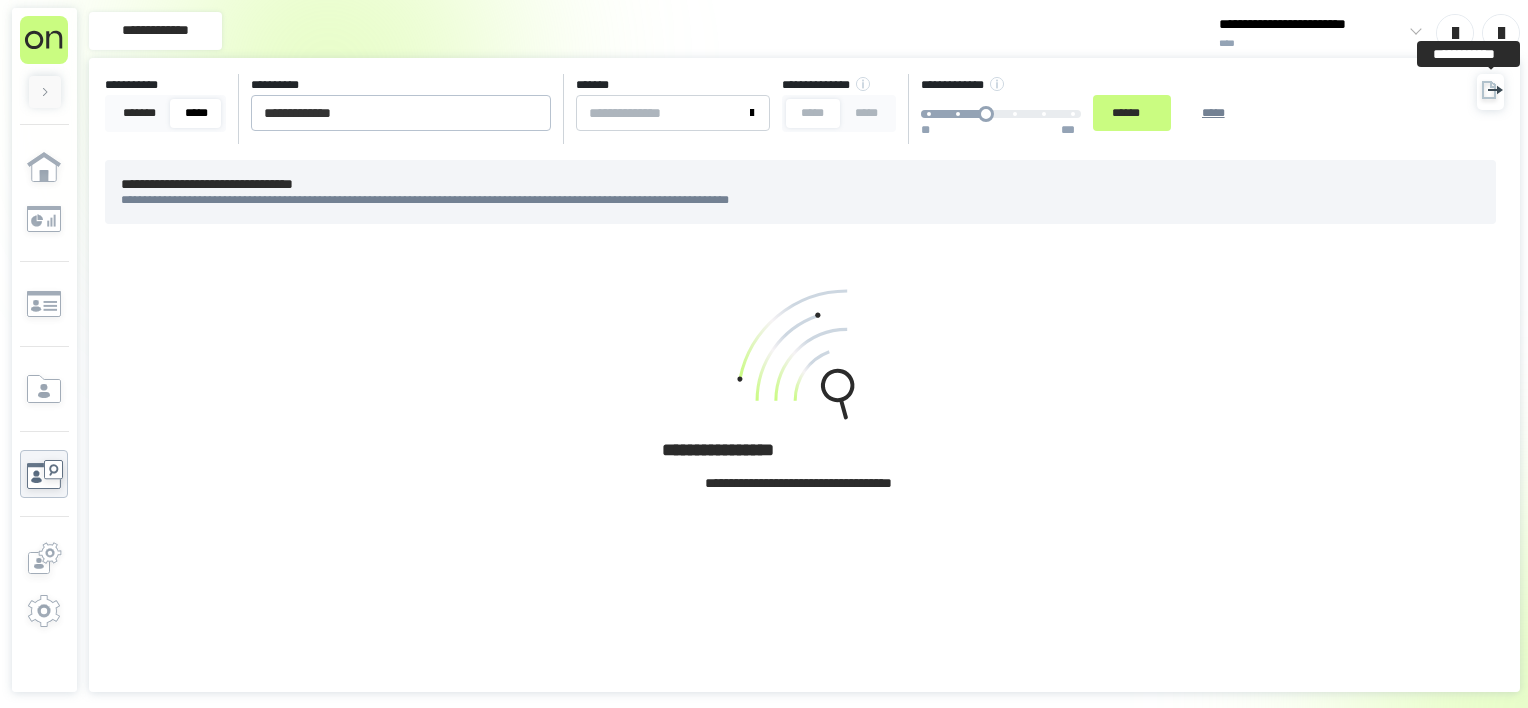 click 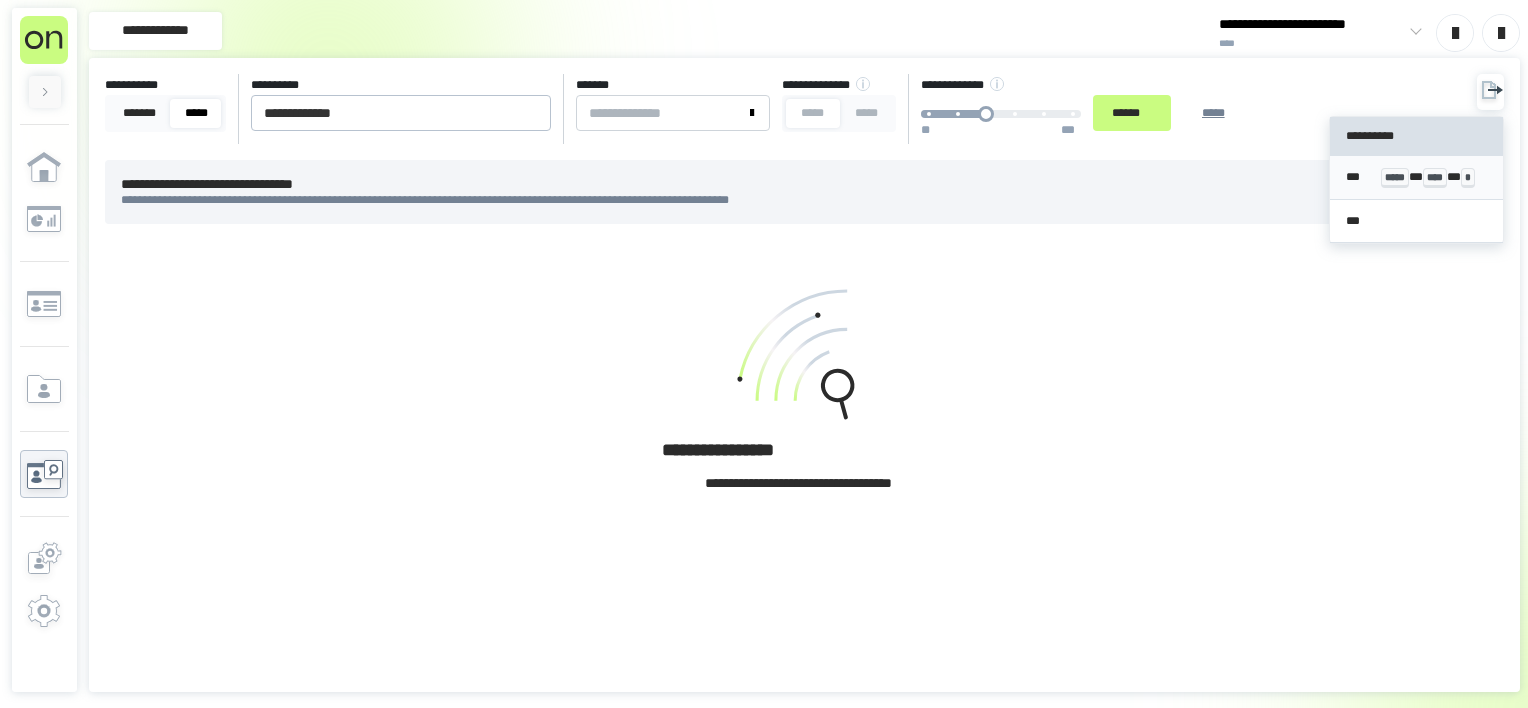 click on "****" at bounding box center [1435, 178] 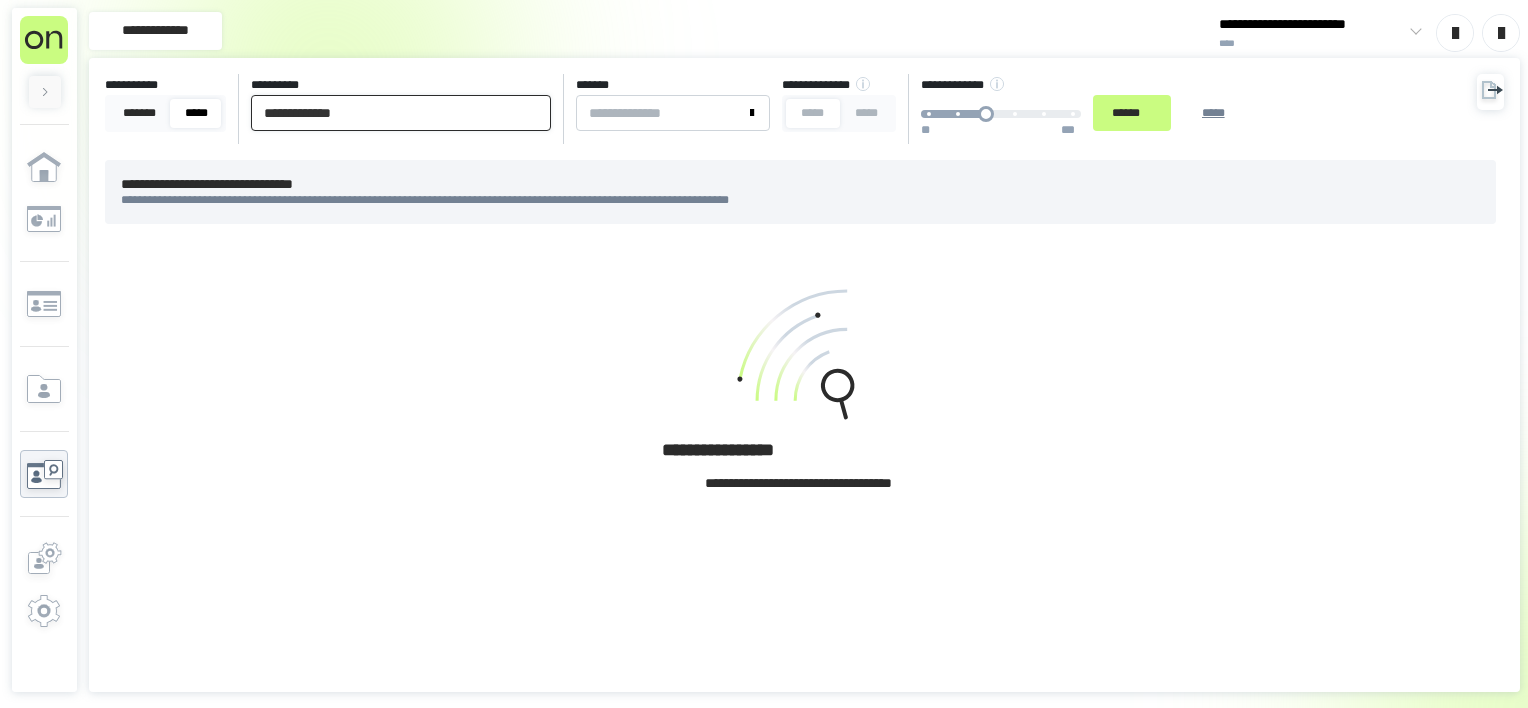 drag, startPoint x: 503, startPoint y: 110, endPoint x: -4, endPoint y: 106, distance: 507.01578 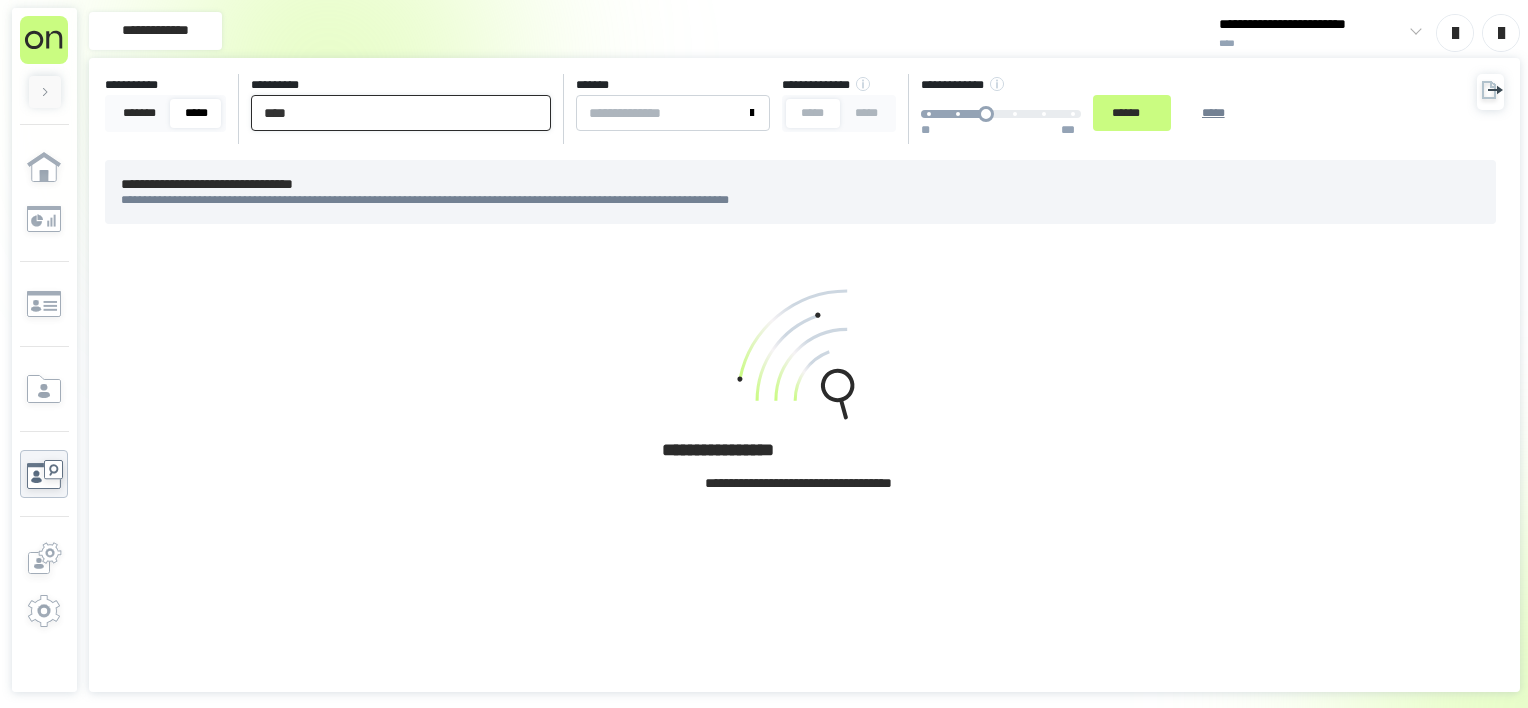 click on "******" at bounding box center (1132, 113) 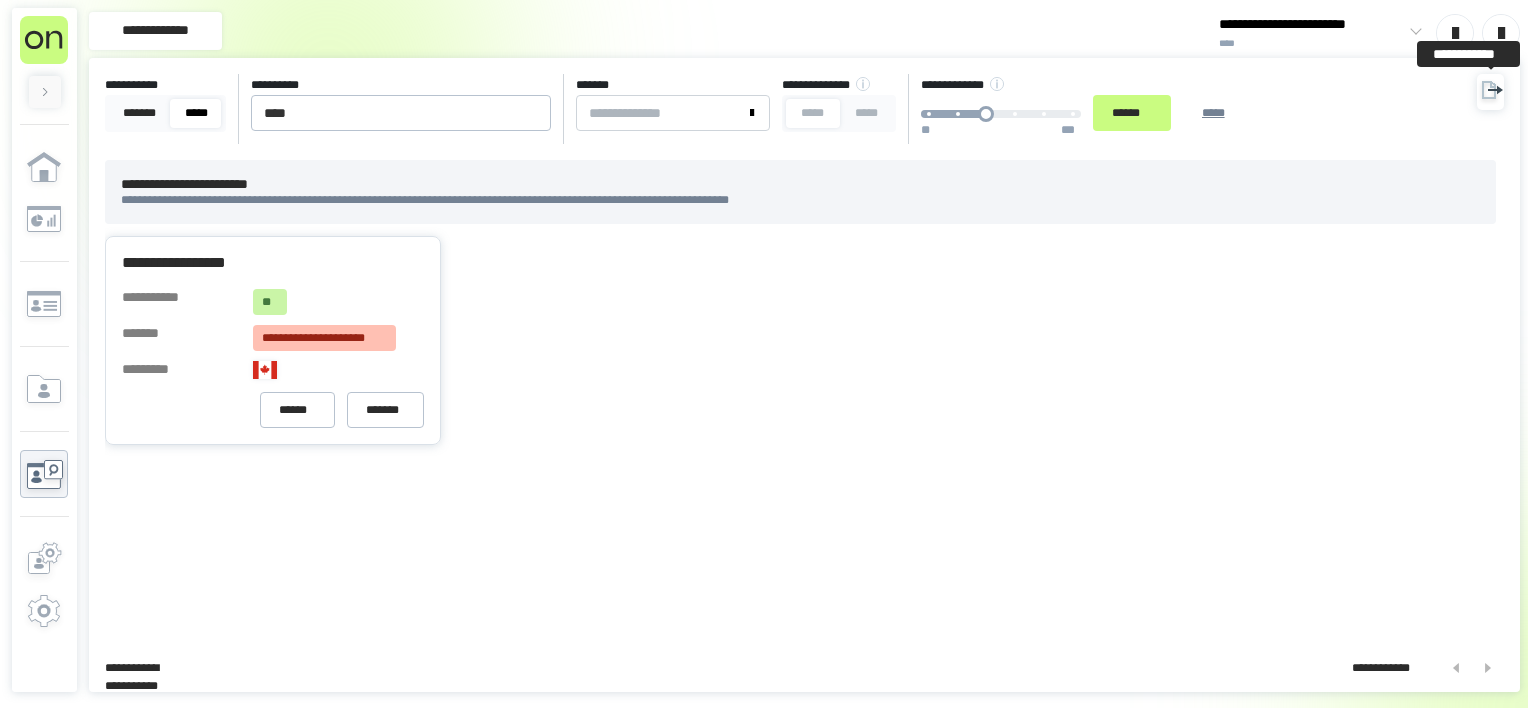 click 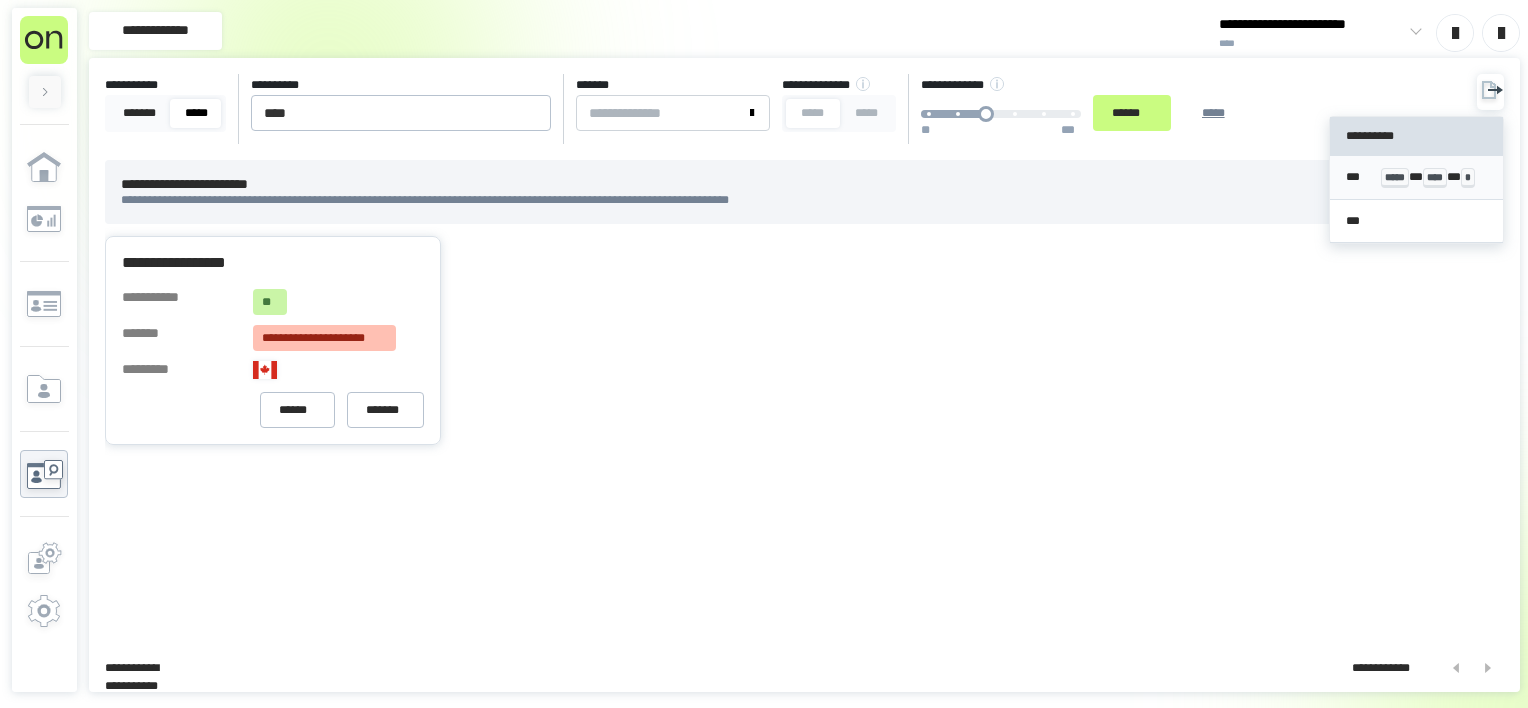 click on "***** * **** *   *" at bounding box center [1434, 177] 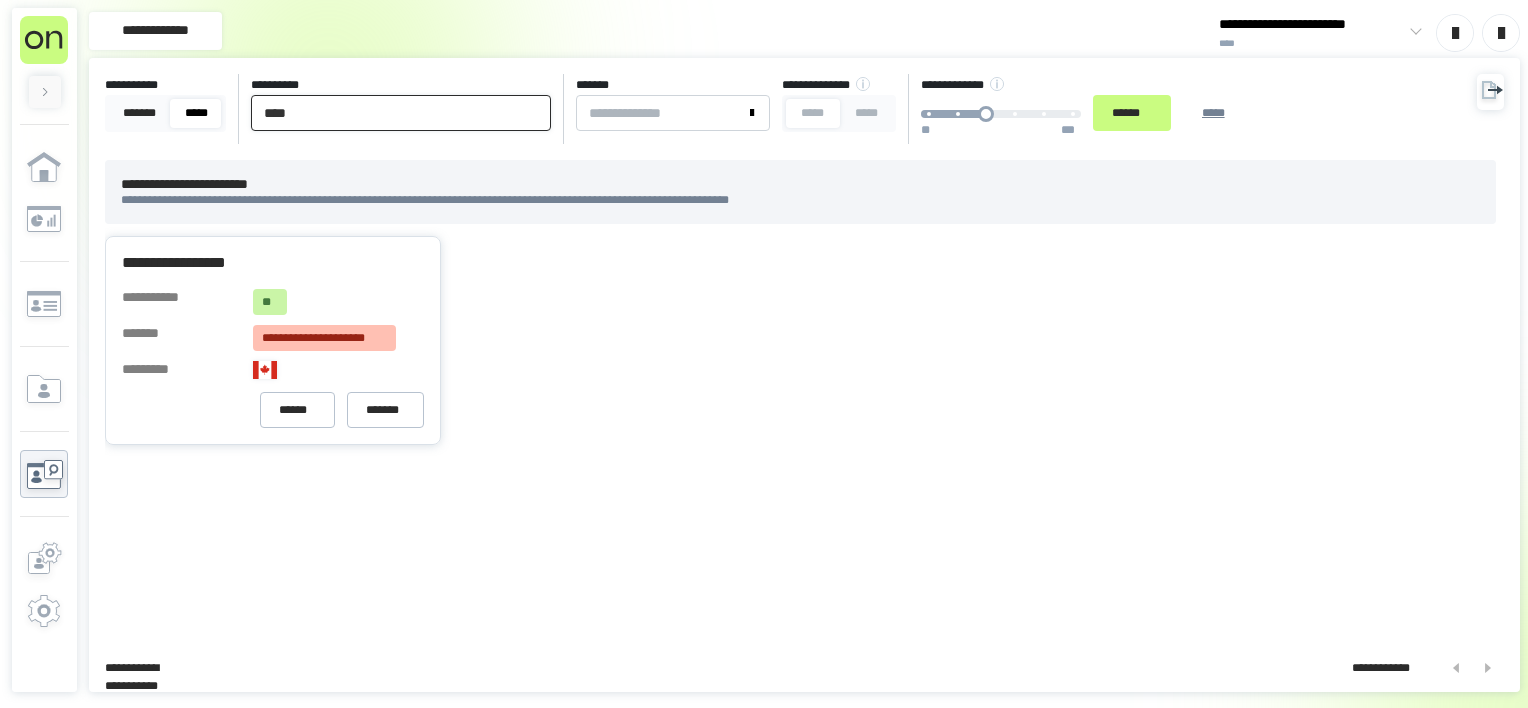 drag, startPoint x: 404, startPoint y: 113, endPoint x: 0, endPoint y: 108, distance: 404.03094 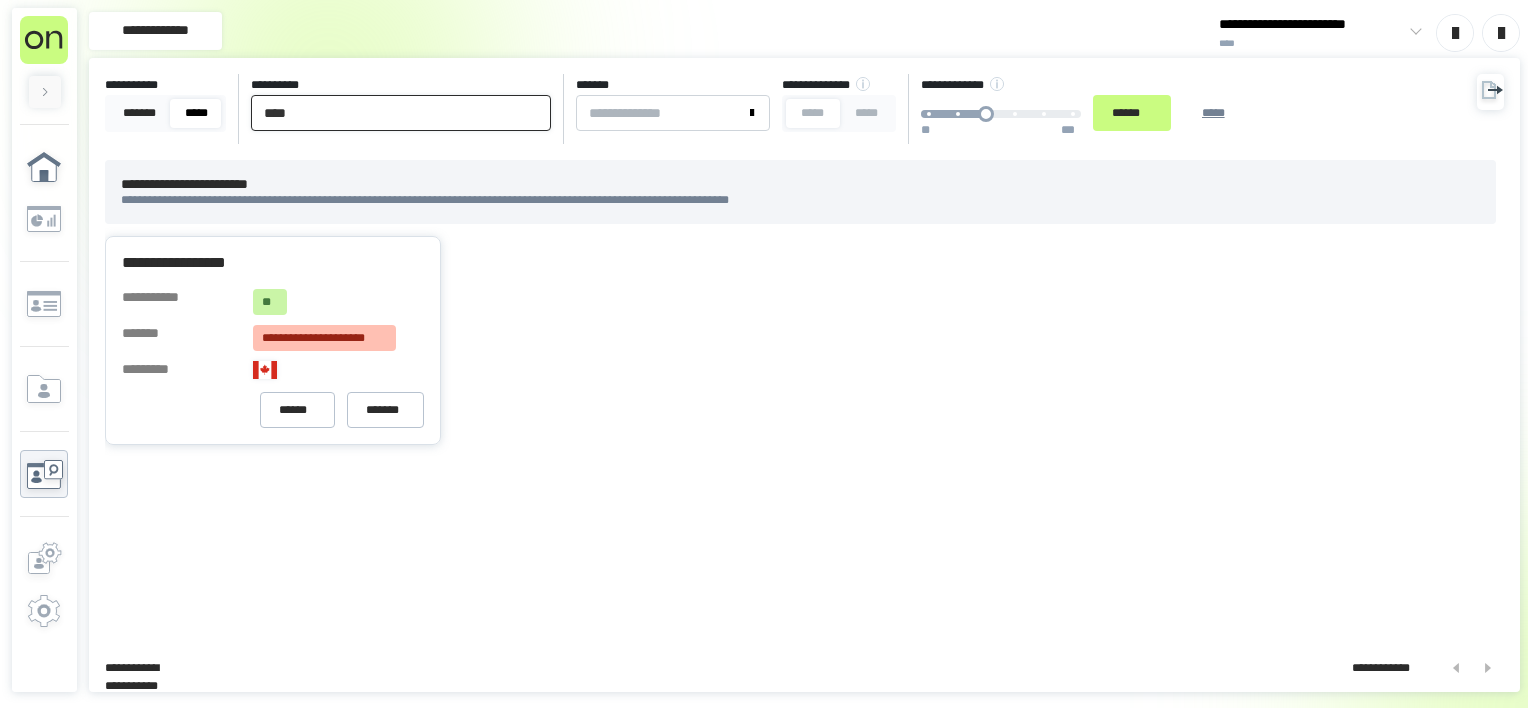 paste on "*******" 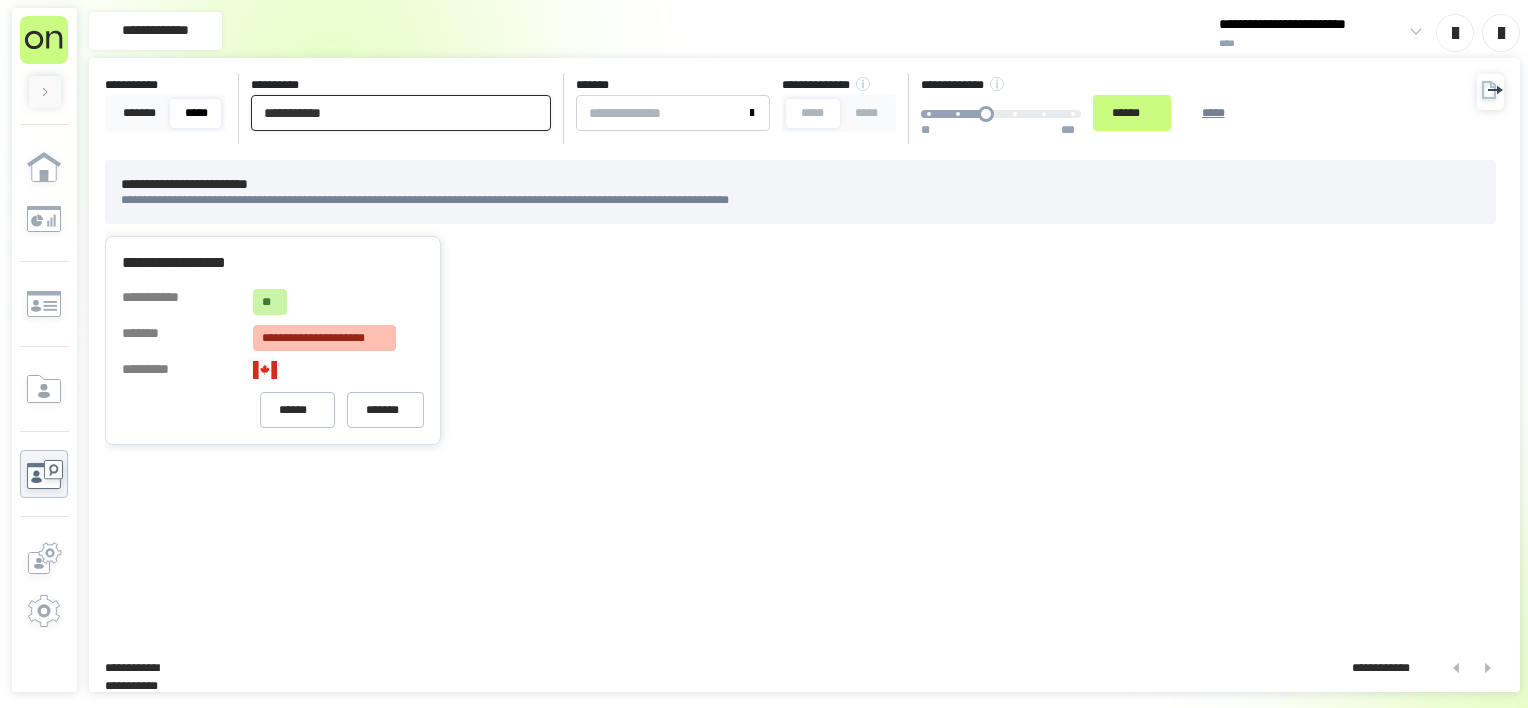type on "**********" 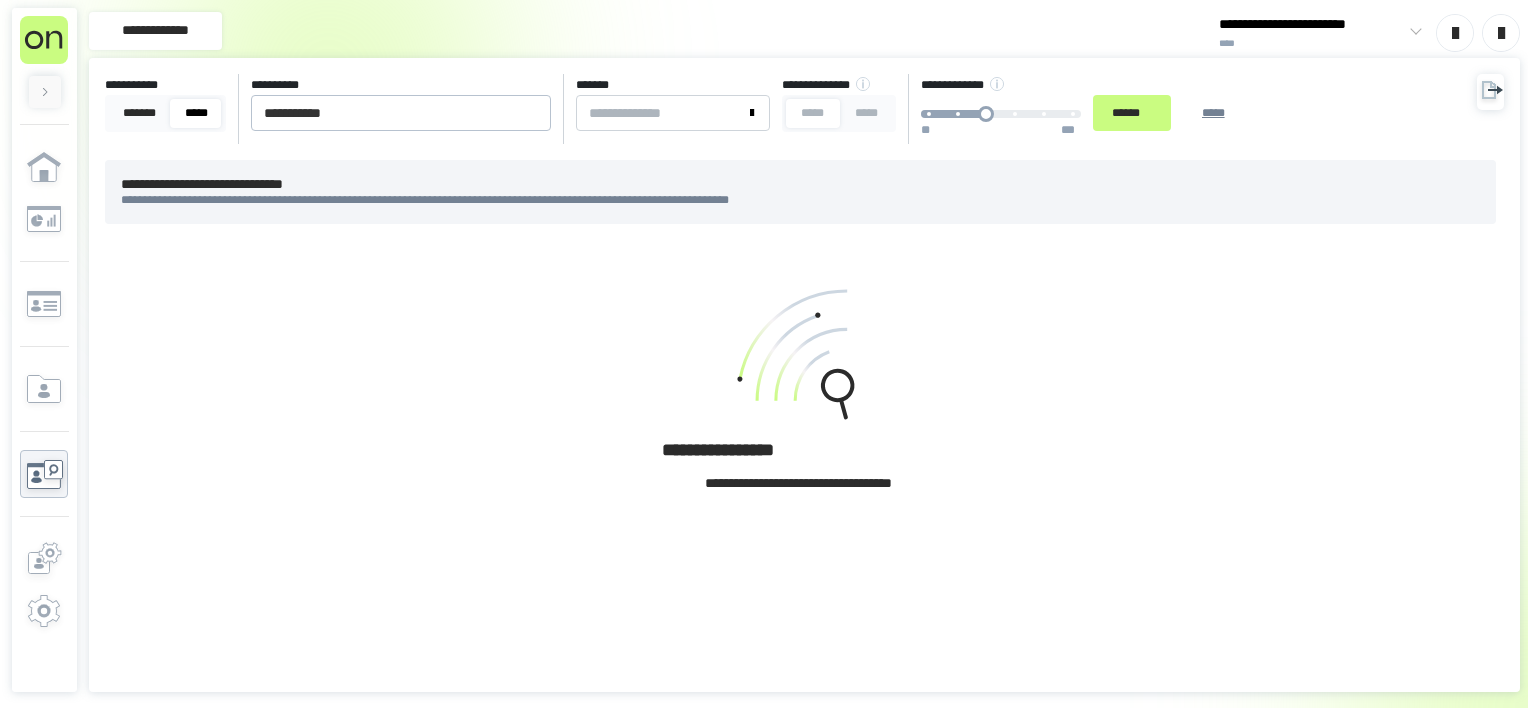 click 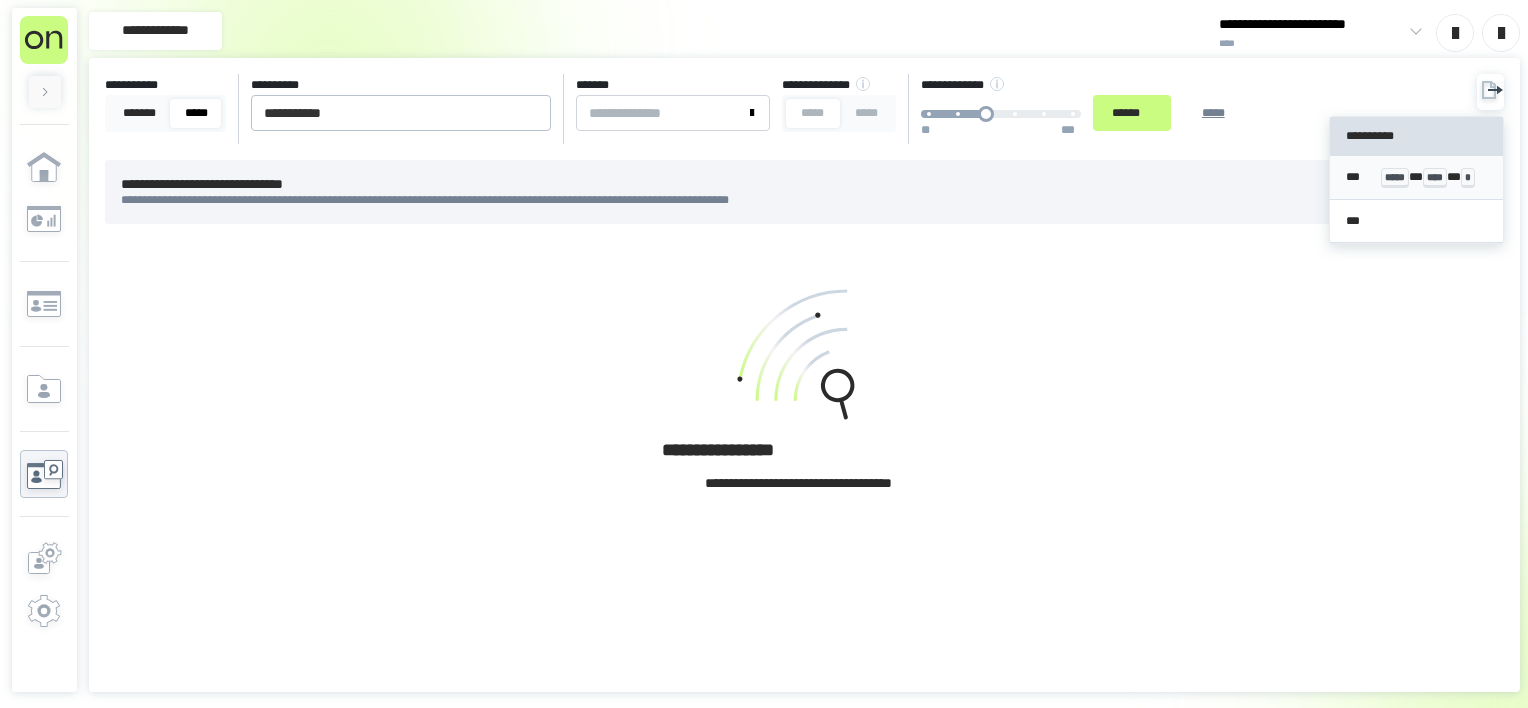click on "*** ***** * **** *   *" at bounding box center [1417, 178] 